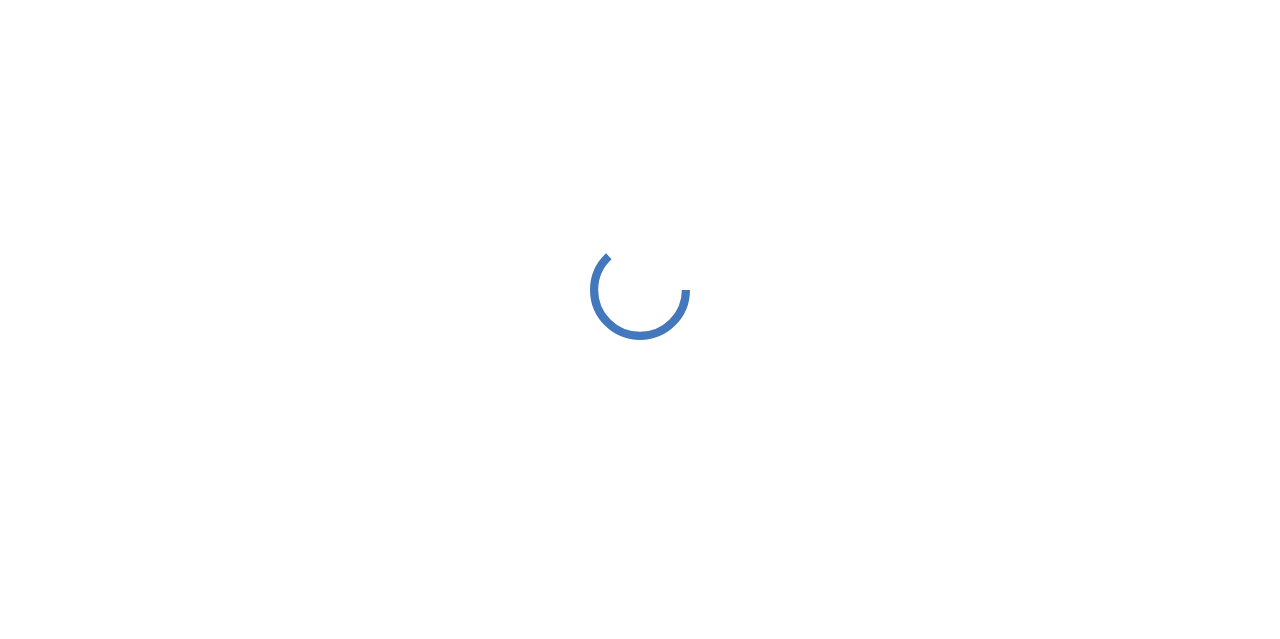 scroll, scrollTop: 0, scrollLeft: 0, axis: both 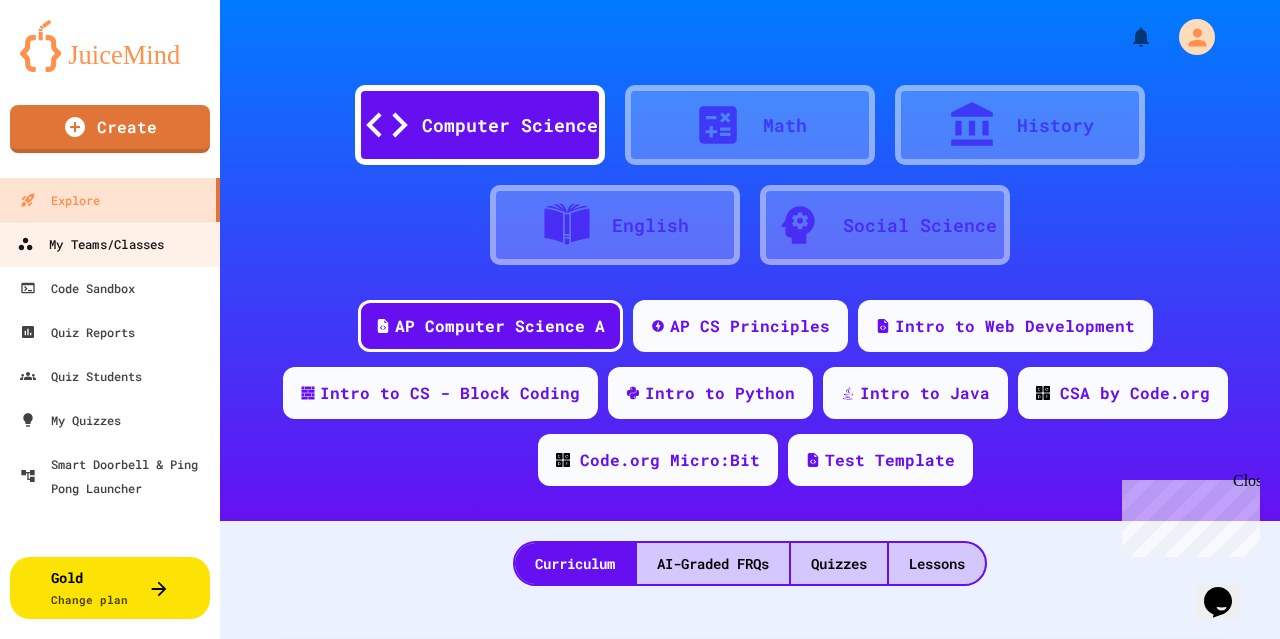 click on "My Teams/Classes" at bounding box center (90, 244) 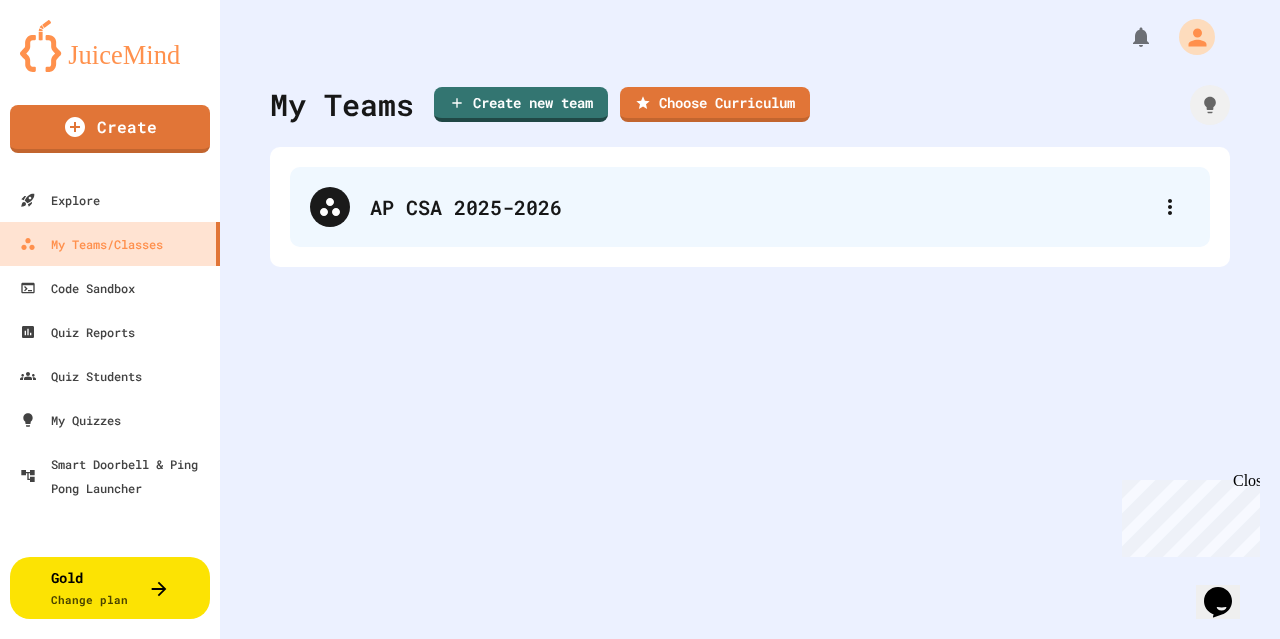 click on "AP CSA 2025-2026" at bounding box center [760, 207] 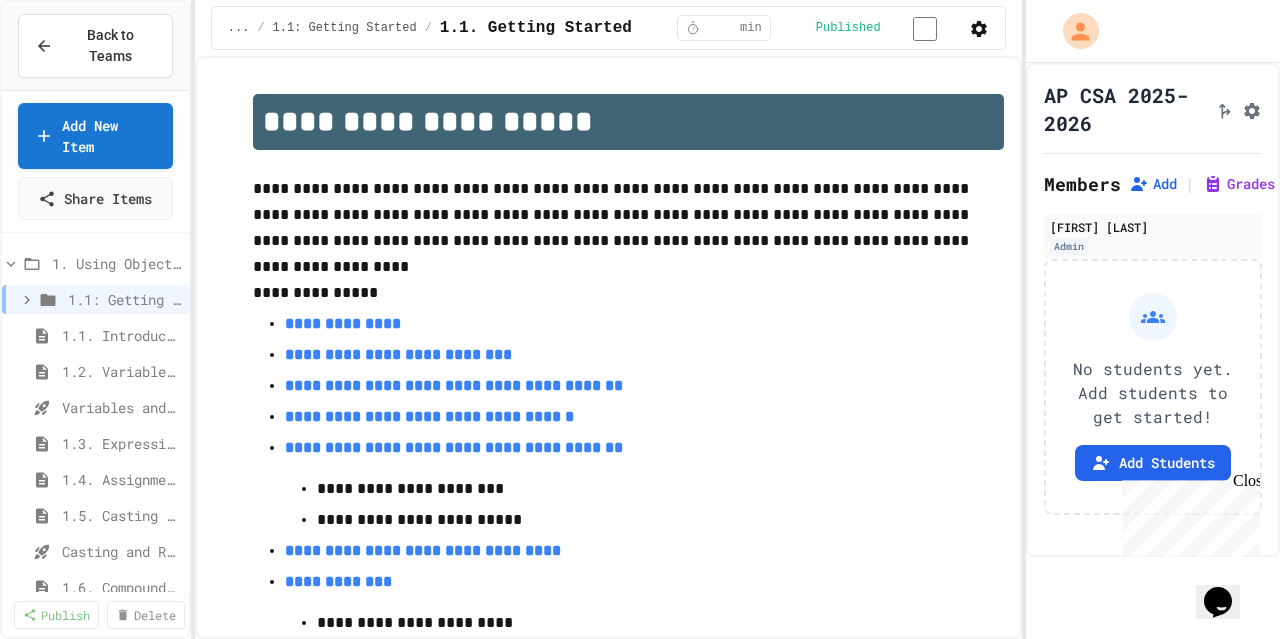 drag, startPoint x: 137, startPoint y: 7, endPoint x: 774, endPoint y: 491, distance: 800.0156 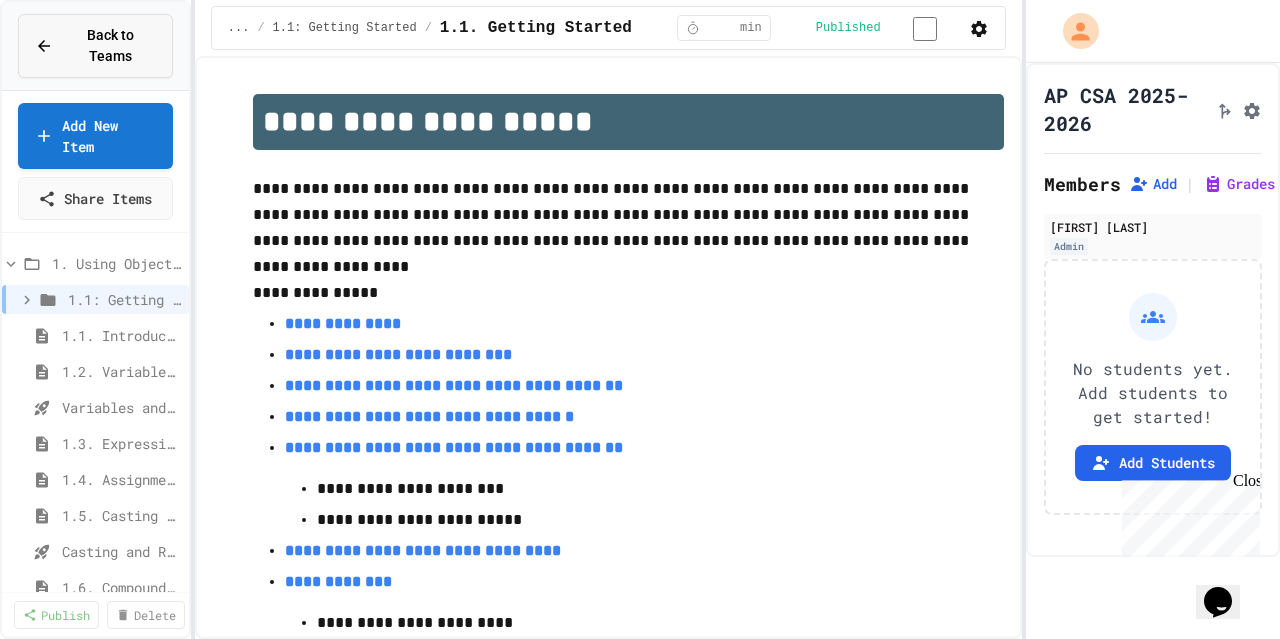 click on "Back to Teams" at bounding box center (110, 46) 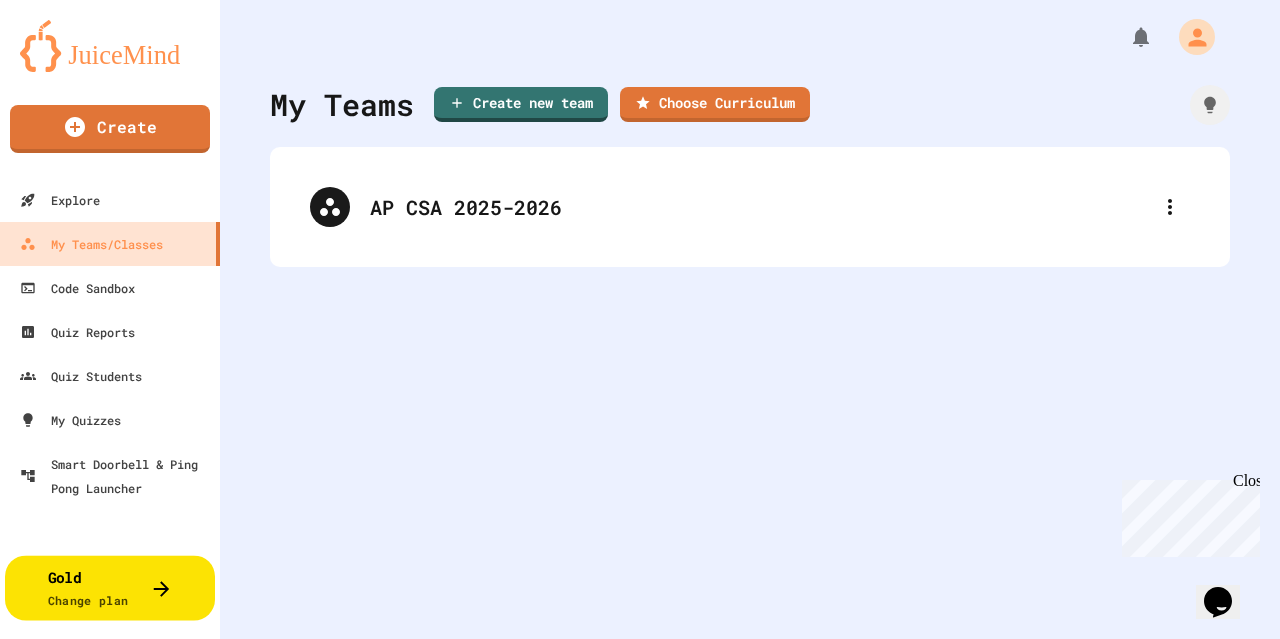click on "Change plan" at bounding box center [88, 600] 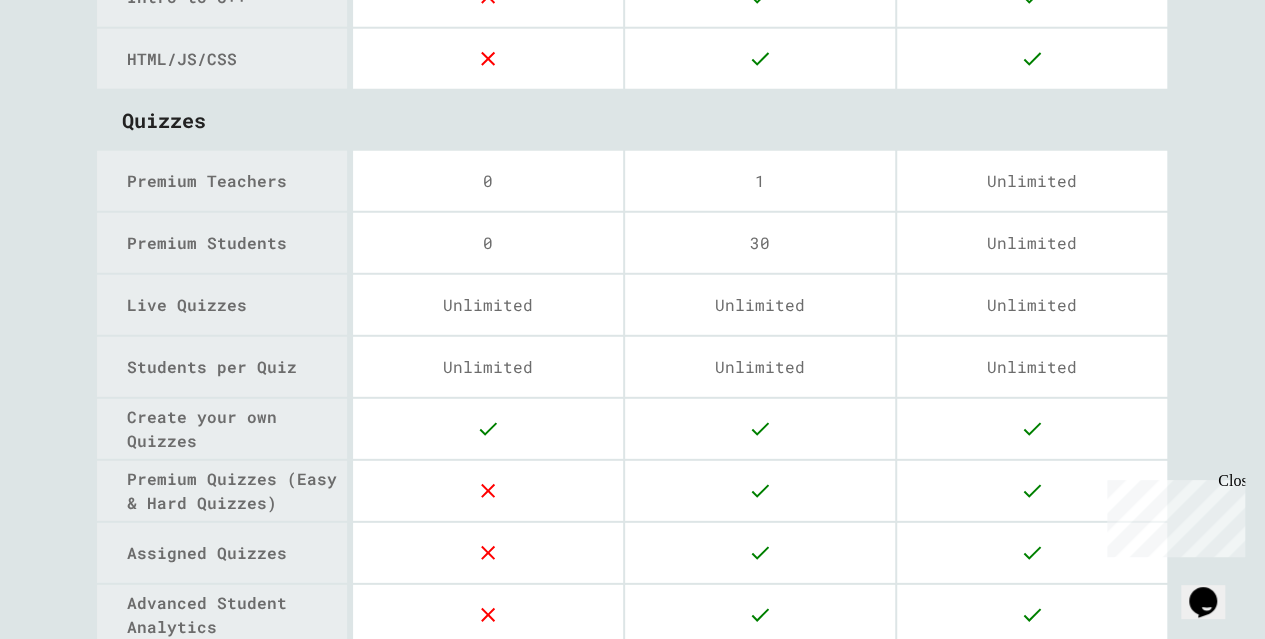 scroll, scrollTop: 2954, scrollLeft: 0, axis: vertical 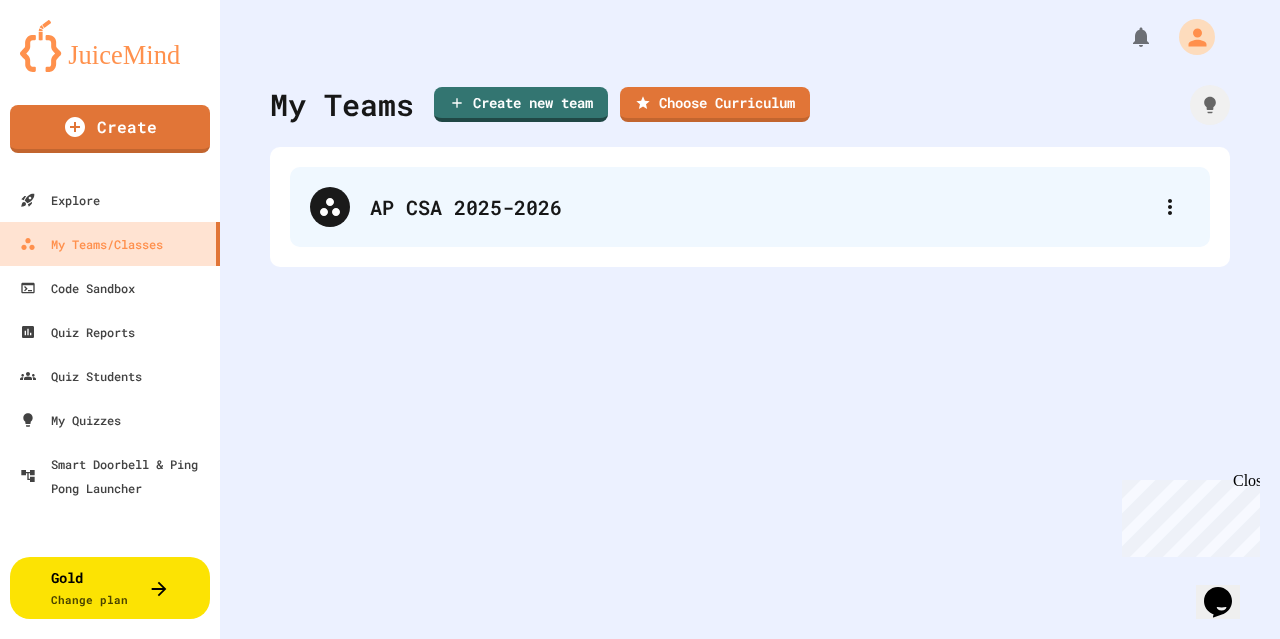 click on "AP CSA 2025-2026" at bounding box center [750, 207] 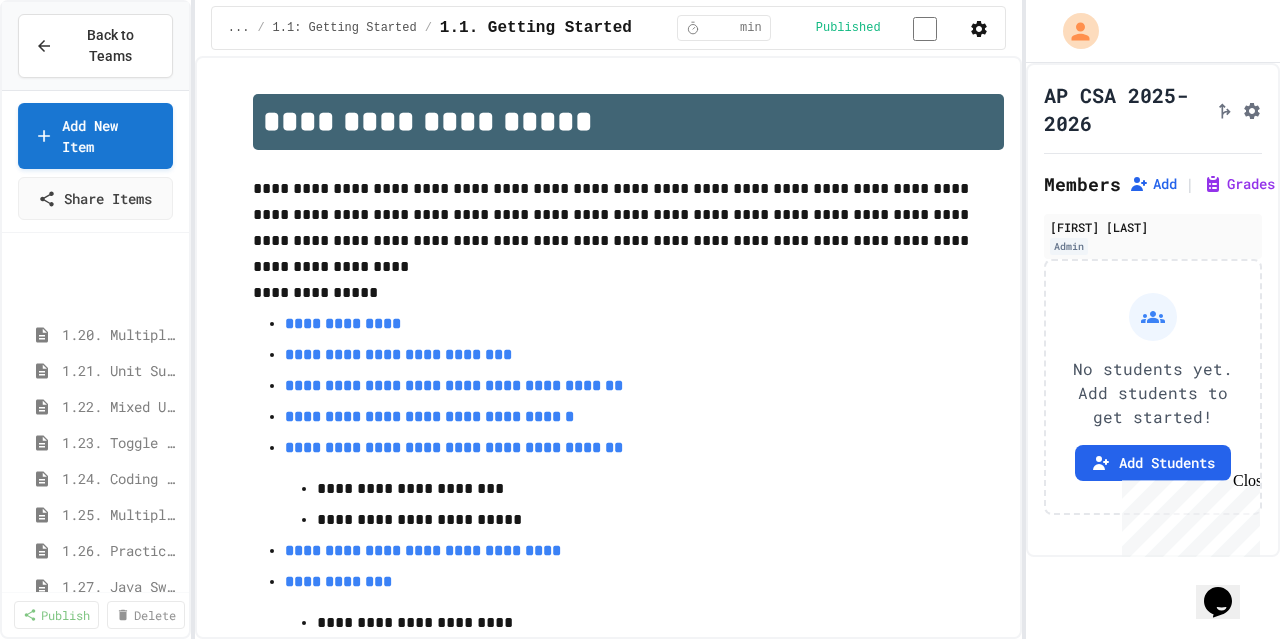 scroll, scrollTop: 1196, scrollLeft: 0, axis: vertical 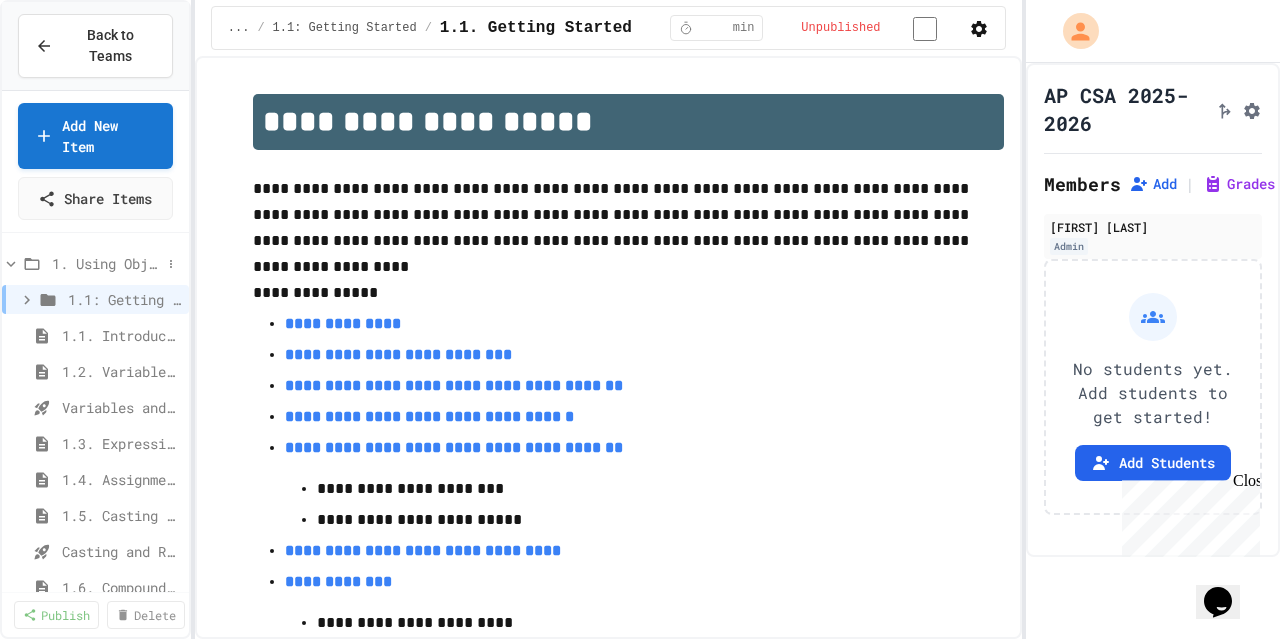 click on "1. Using Objects and Methods" at bounding box center (106, 263) 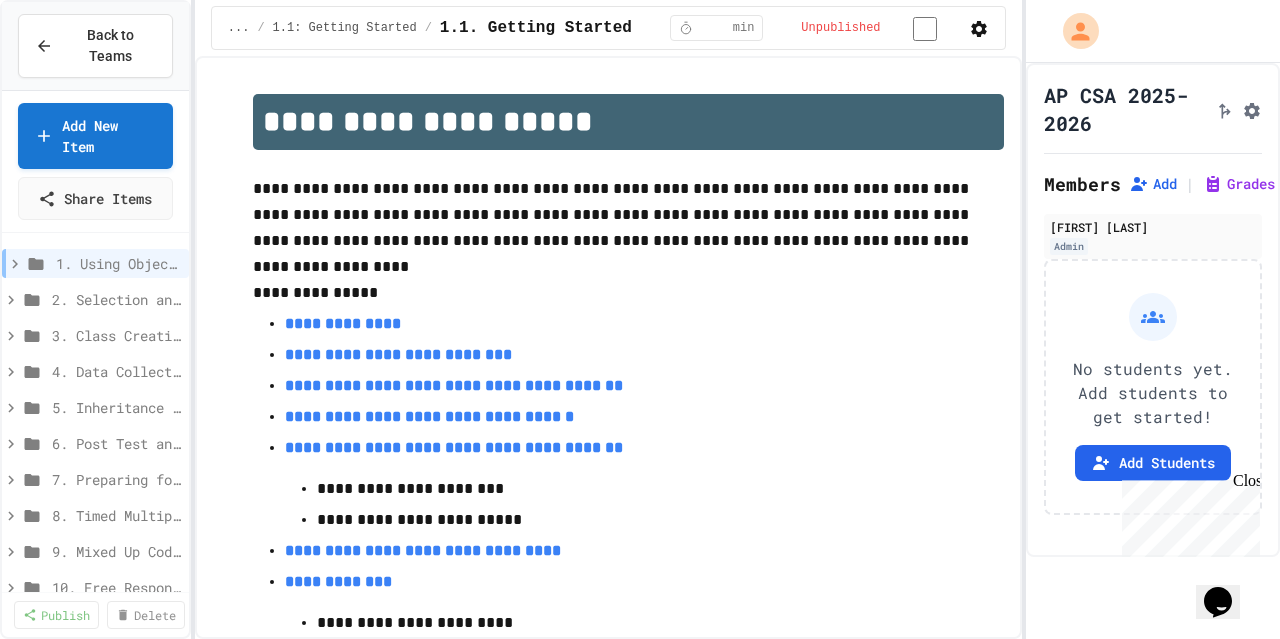 click on "1. Using Objects and Methods" at bounding box center [118, 263] 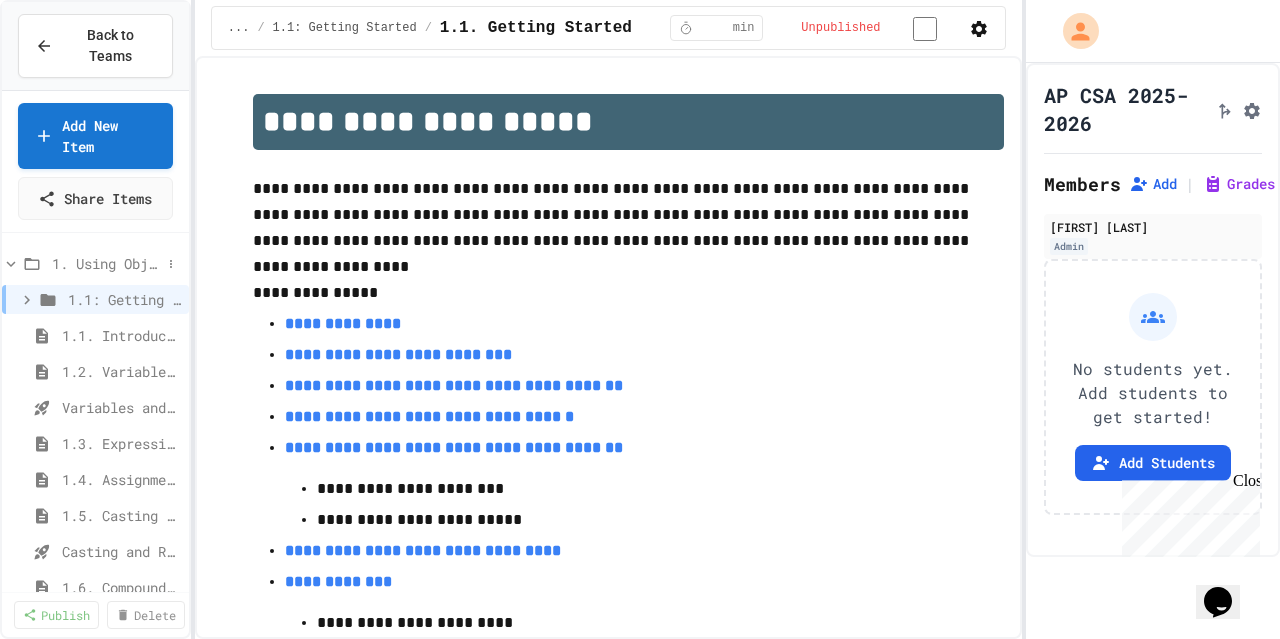 click on "1. Using Objects and Methods" at bounding box center (106, 263) 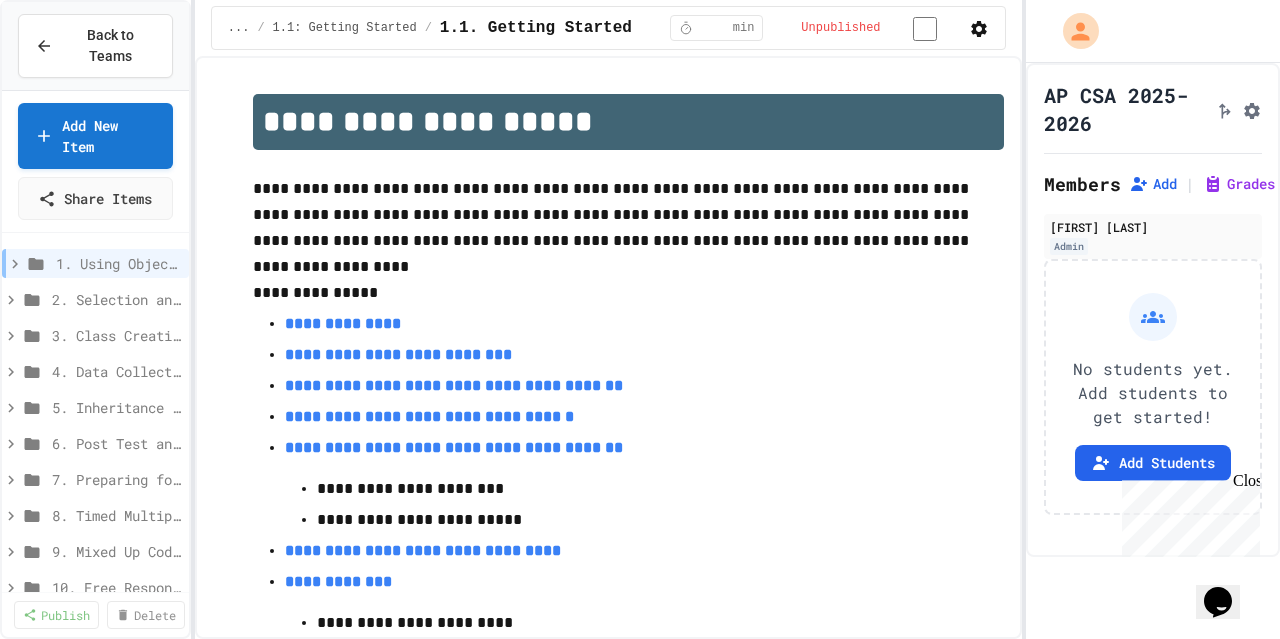 click on "1. Using Objects and Methods" at bounding box center [118, 263] 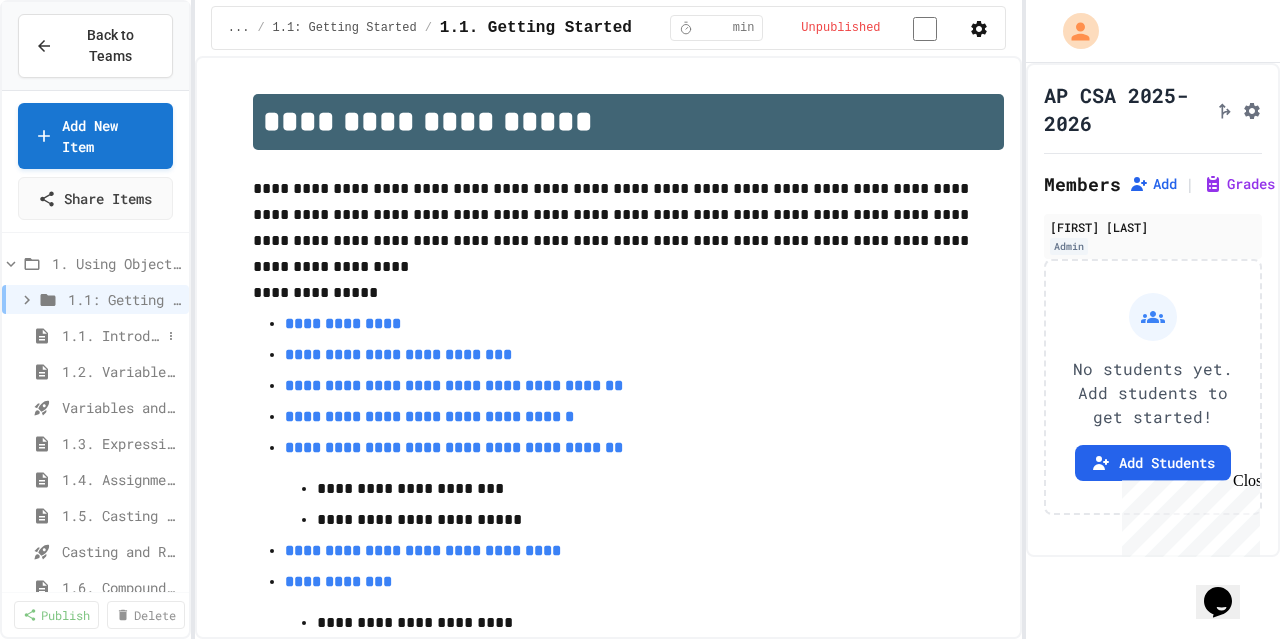 click on "1.1. Introduction to Algorithms, Programming, and Compilers" at bounding box center (111, 335) 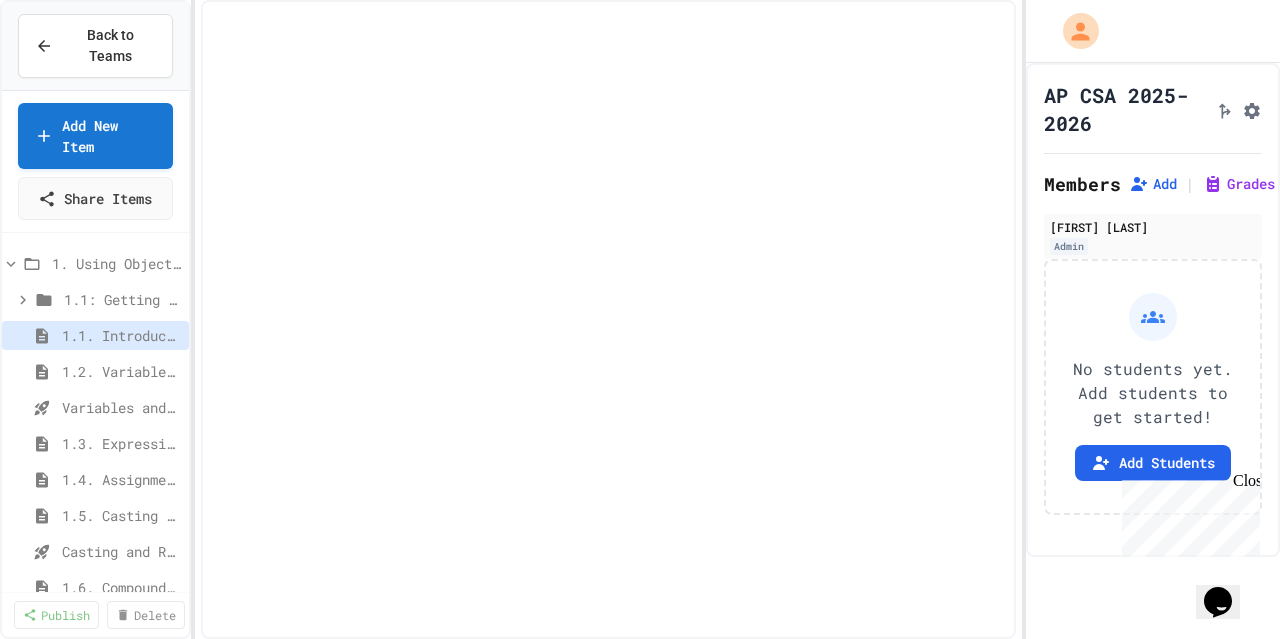 select on "***" 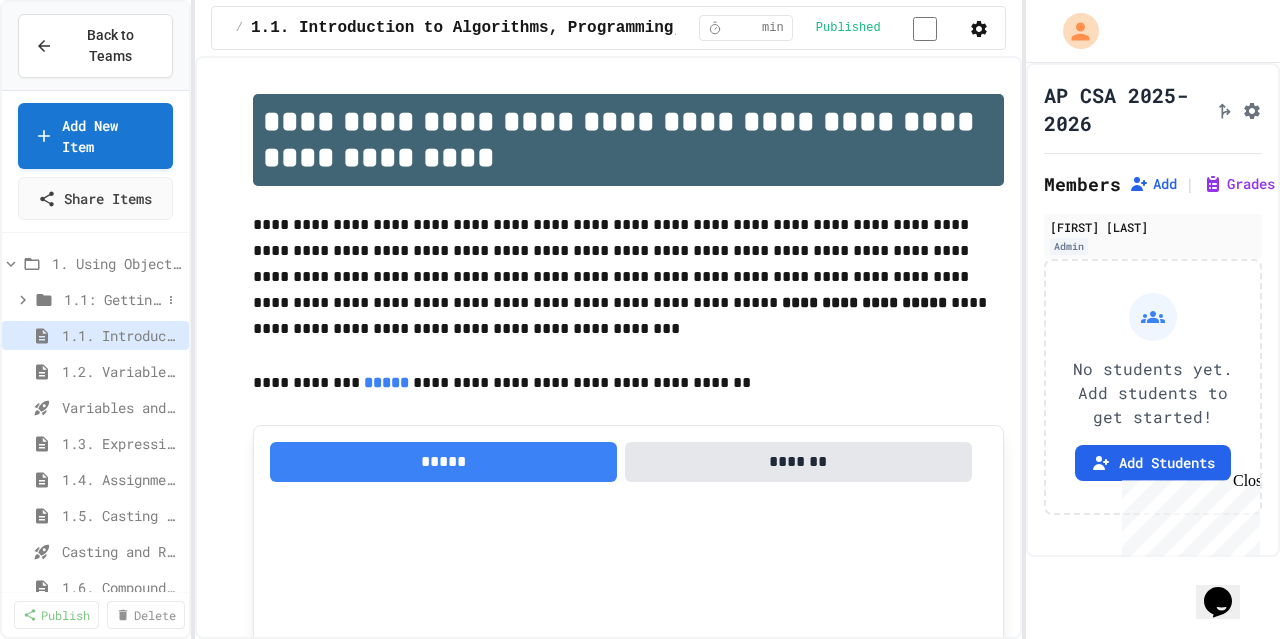 click 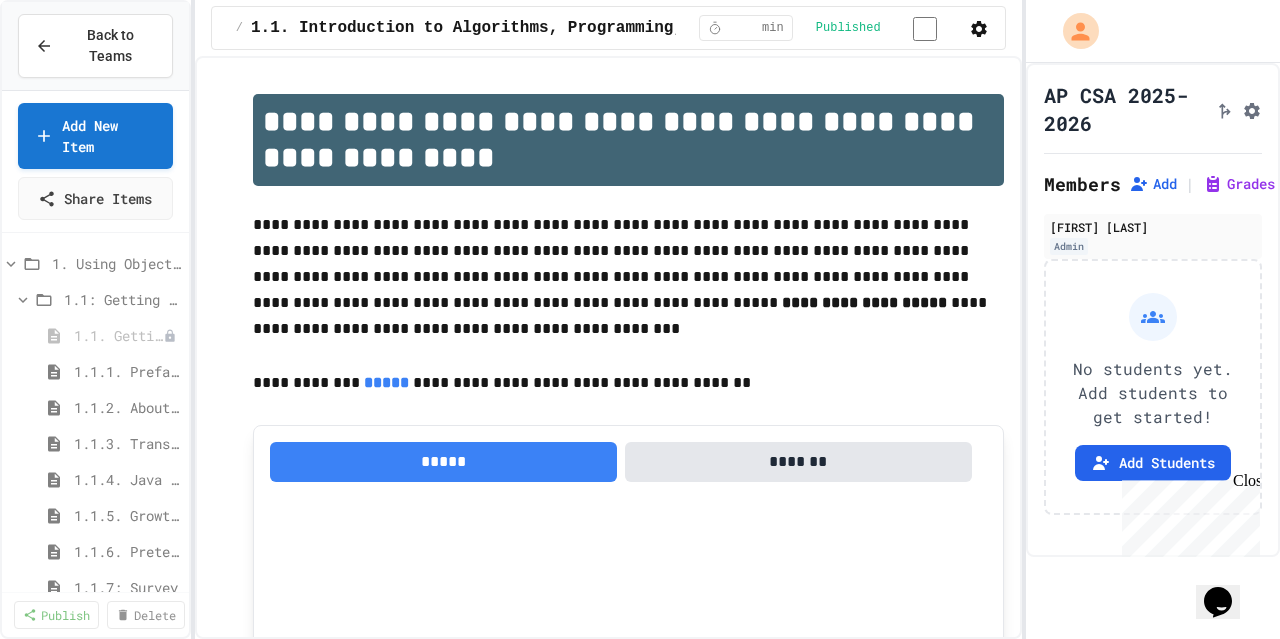 click 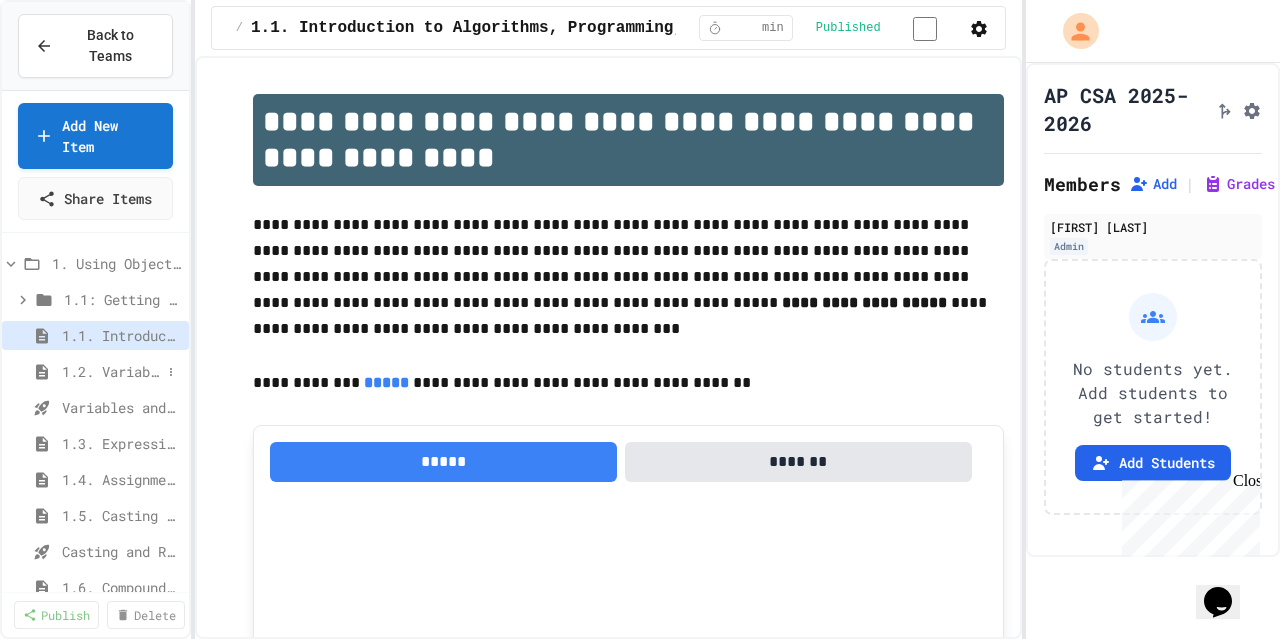 click on "1.2. Variables and Data Types" at bounding box center (111, 371) 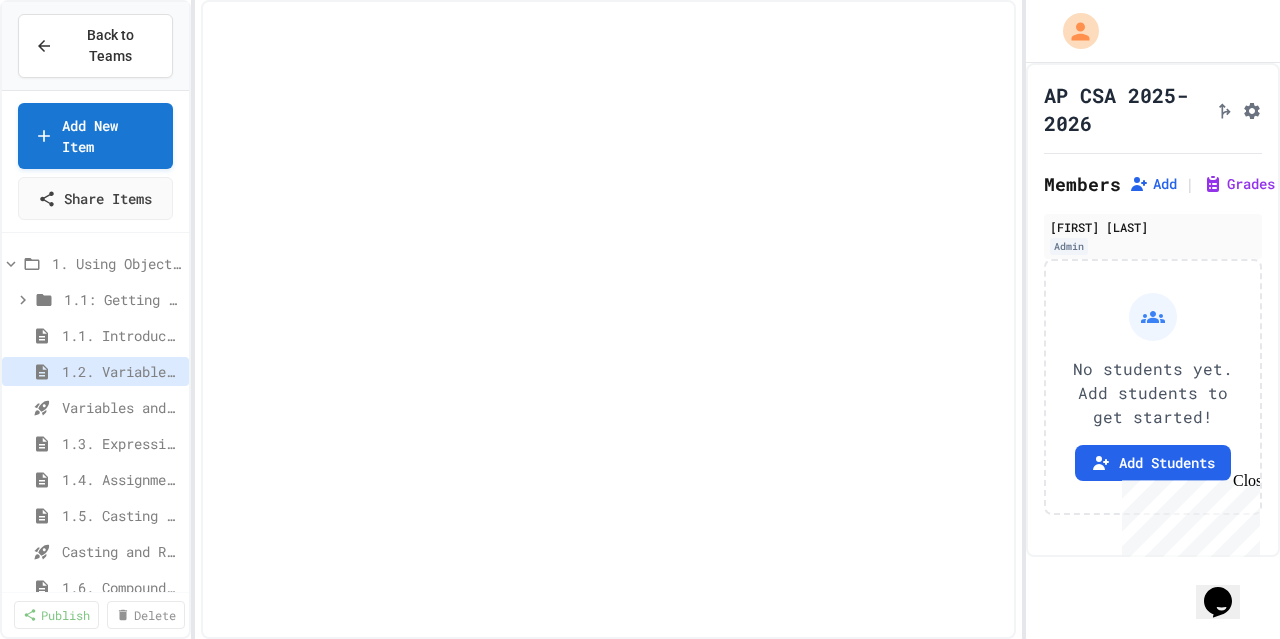 select on "***" 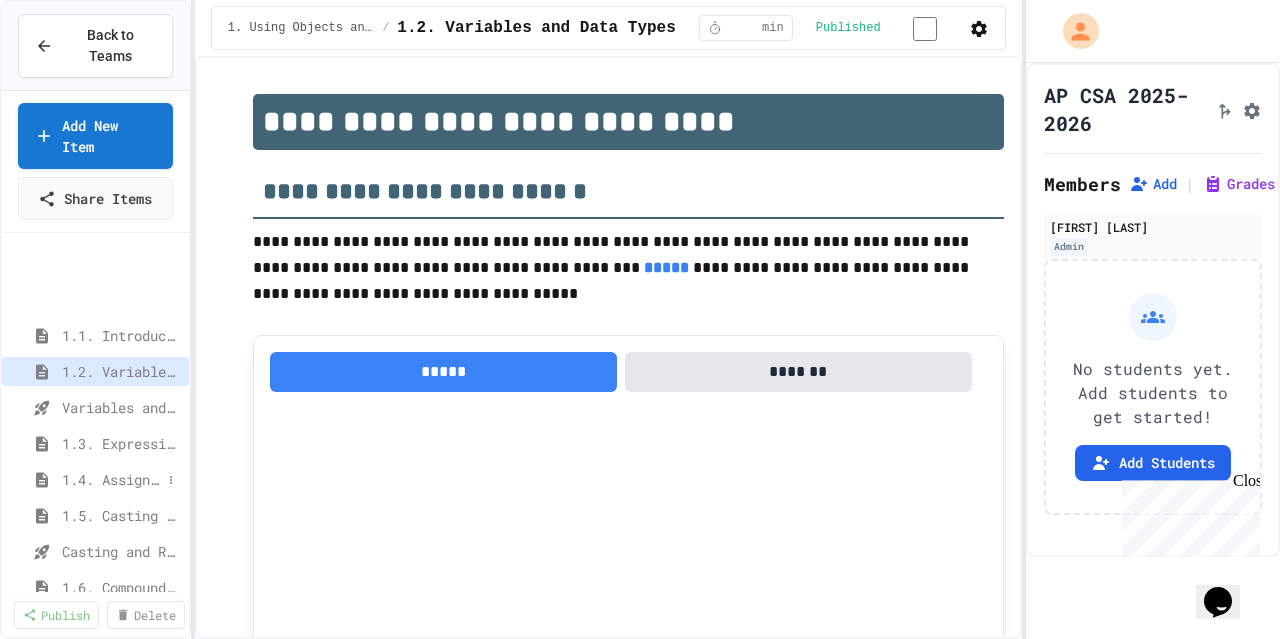 scroll, scrollTop: 120, scrollLeft: 0, axis: vertical 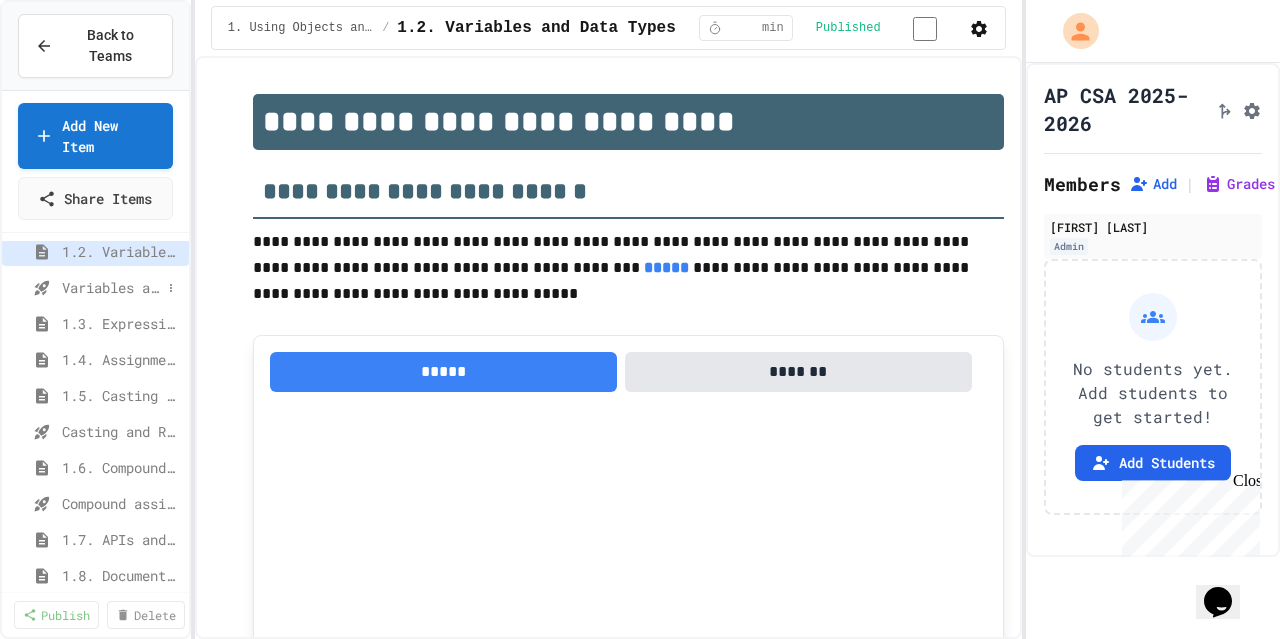click on "Variables and Data Types - Quiz" at bounding box center (111, 287) 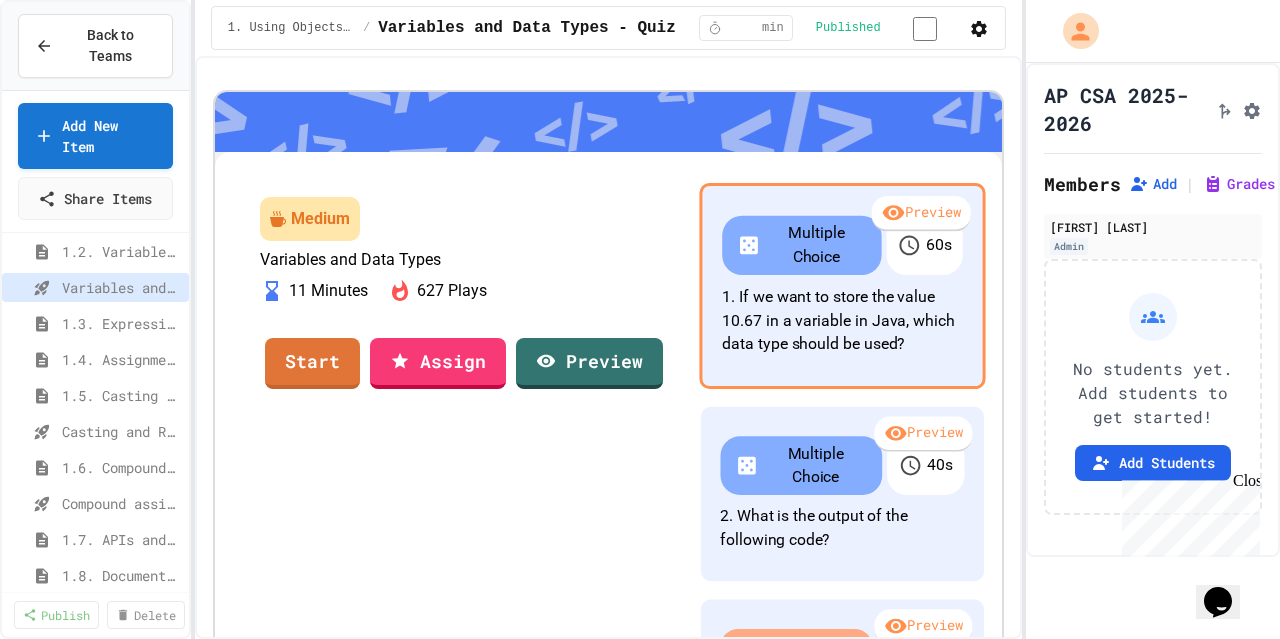 scroll, scrollTop: 0, scrollLeft: 0, axis: both 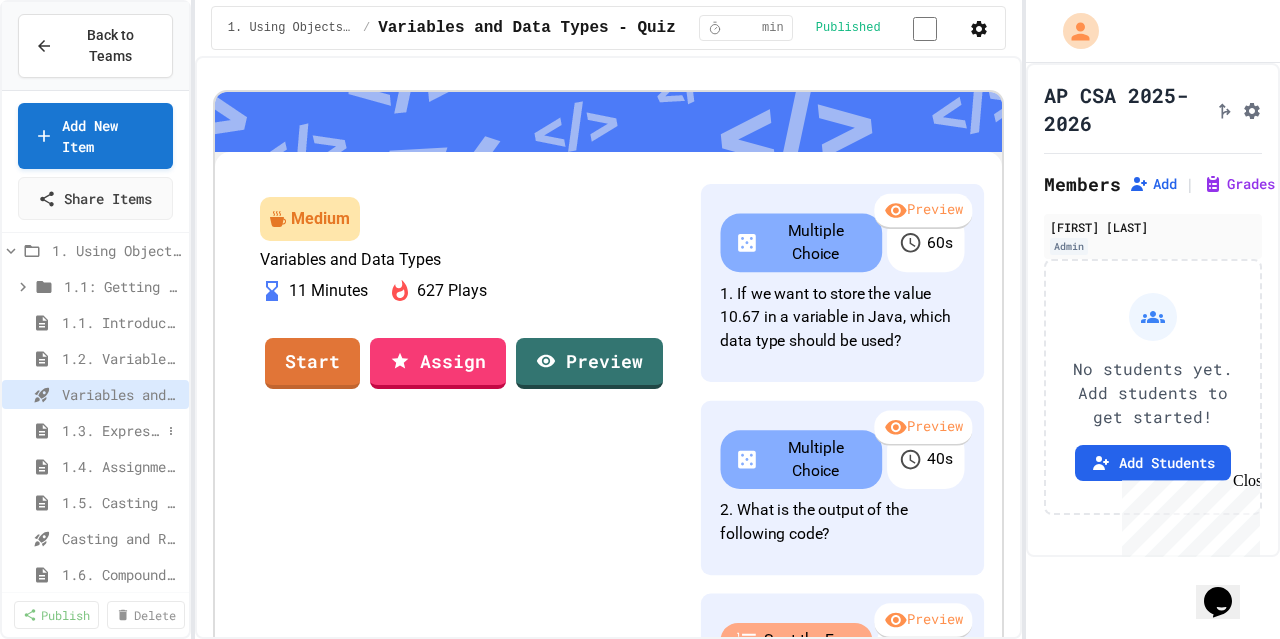 click on "1.3. Expressions and Output [New]" at bounding box center [111, 430] 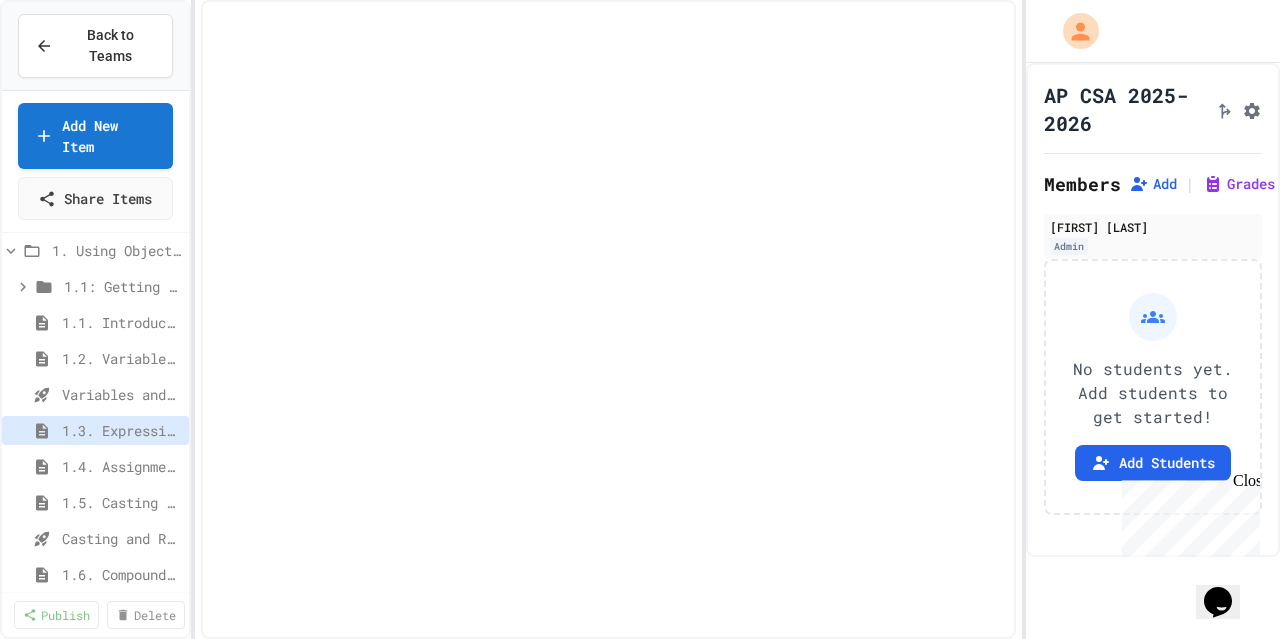 select on "***" 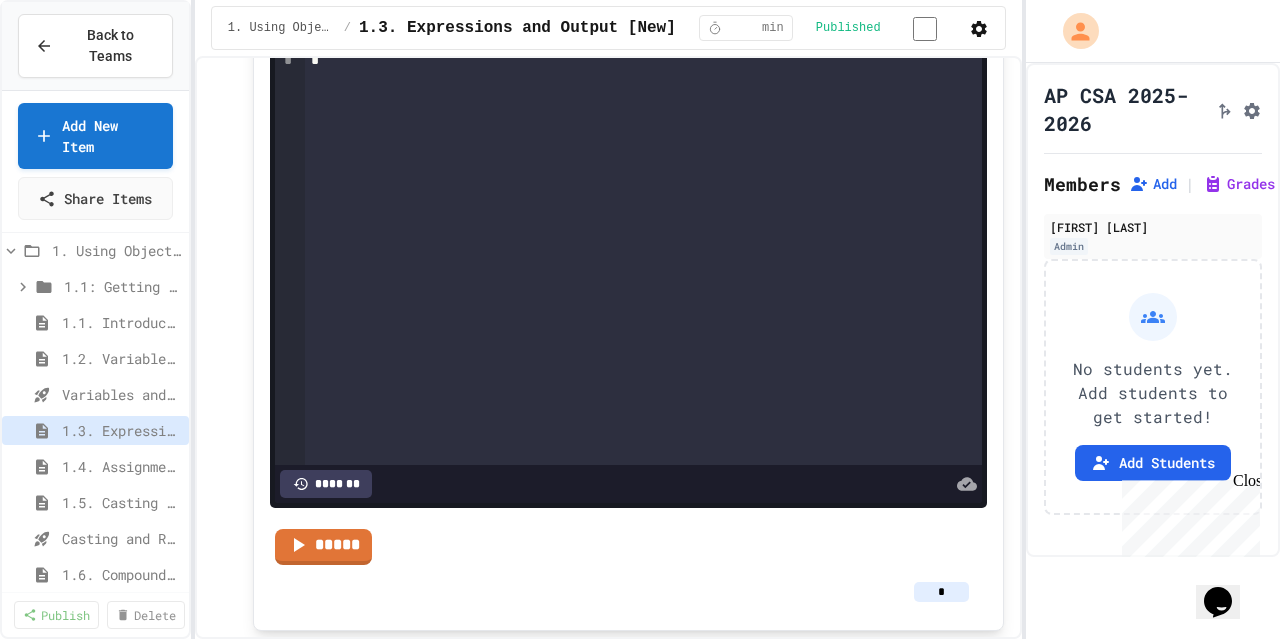 scroll, scrollTop: 0, scrollLeft: 0, axis: both 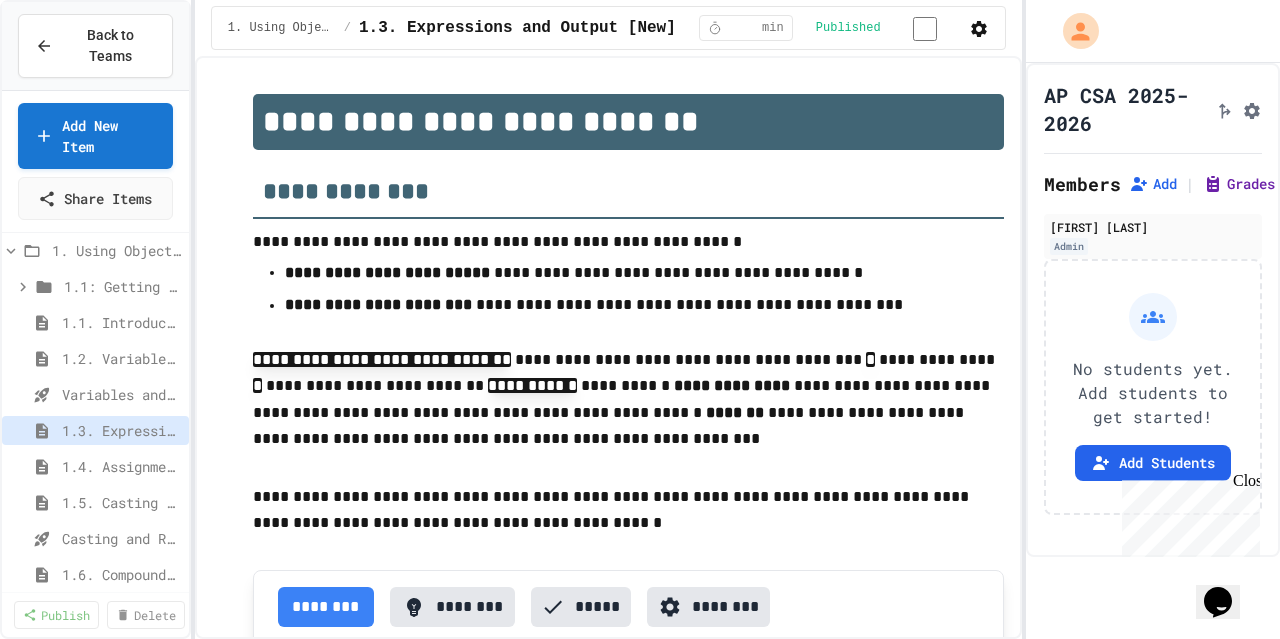 click on "Grades" at bounding box center [1239, 184] 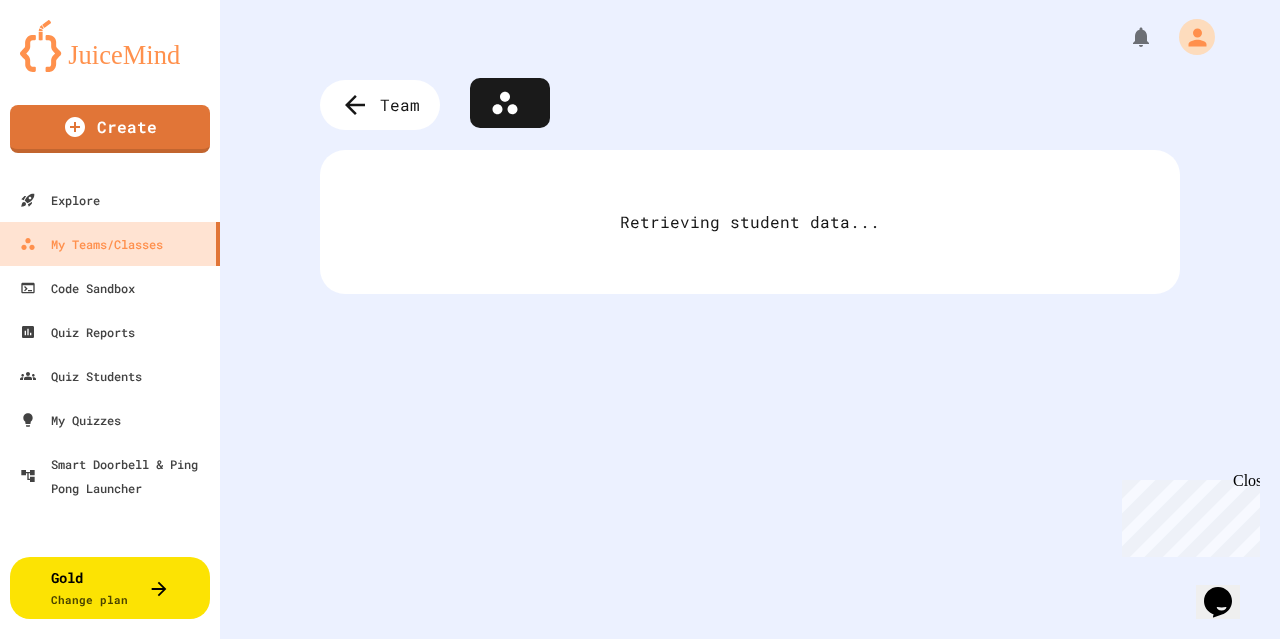 click 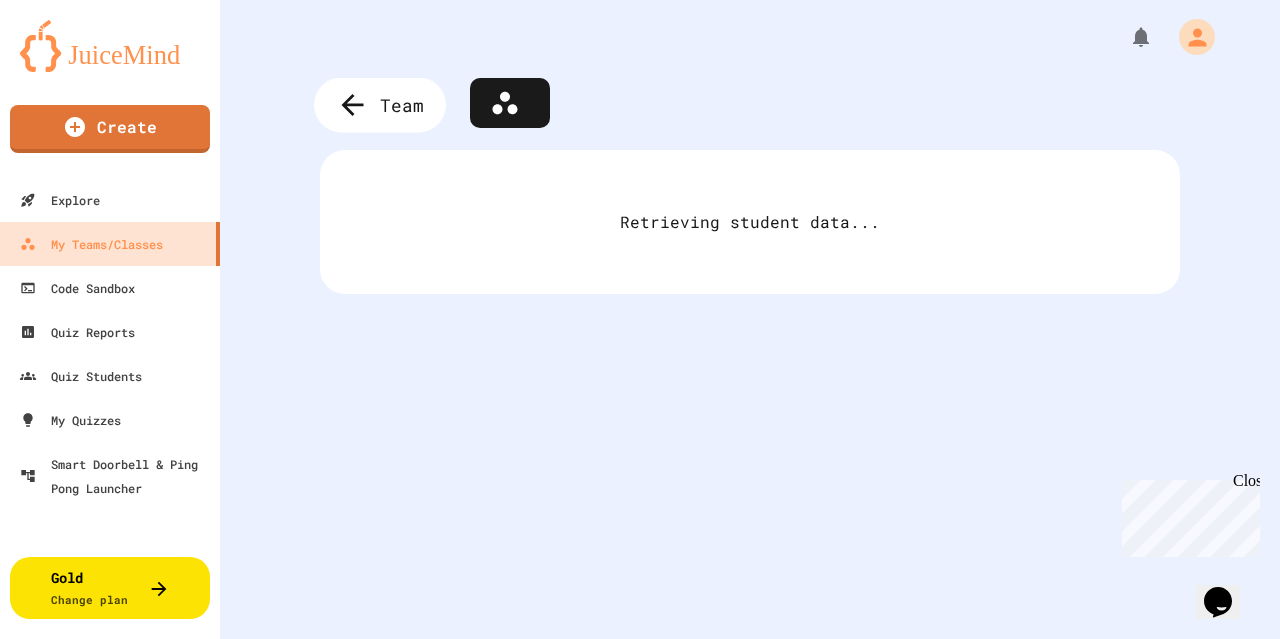 click on "Team" at bounding box center [402, 105] 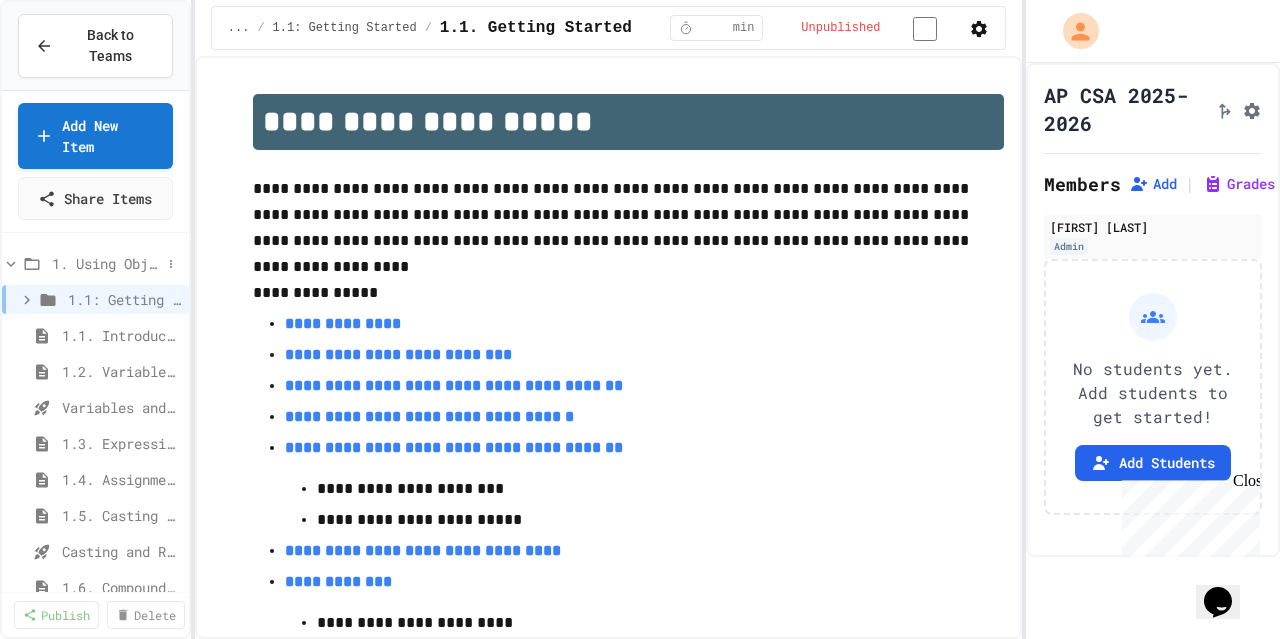 click on "1. Using Objects and Methods" at bounding box center (106, 263) 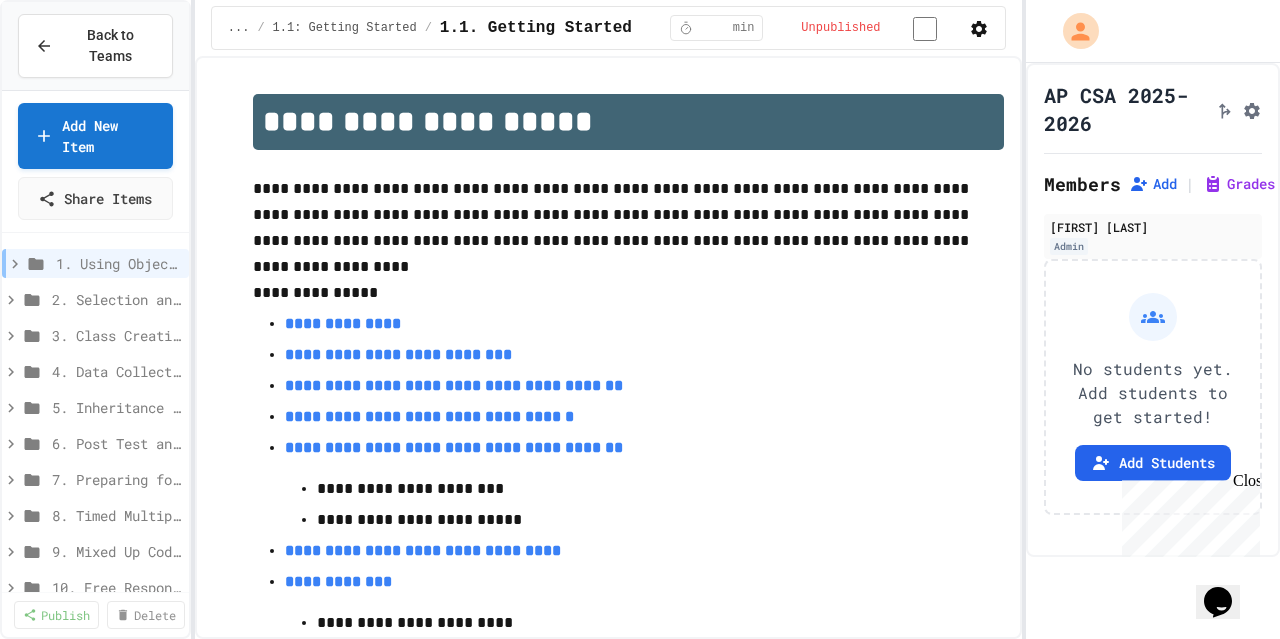 click on "1. Using Objects and Methods" at bounding box center (118, 263) 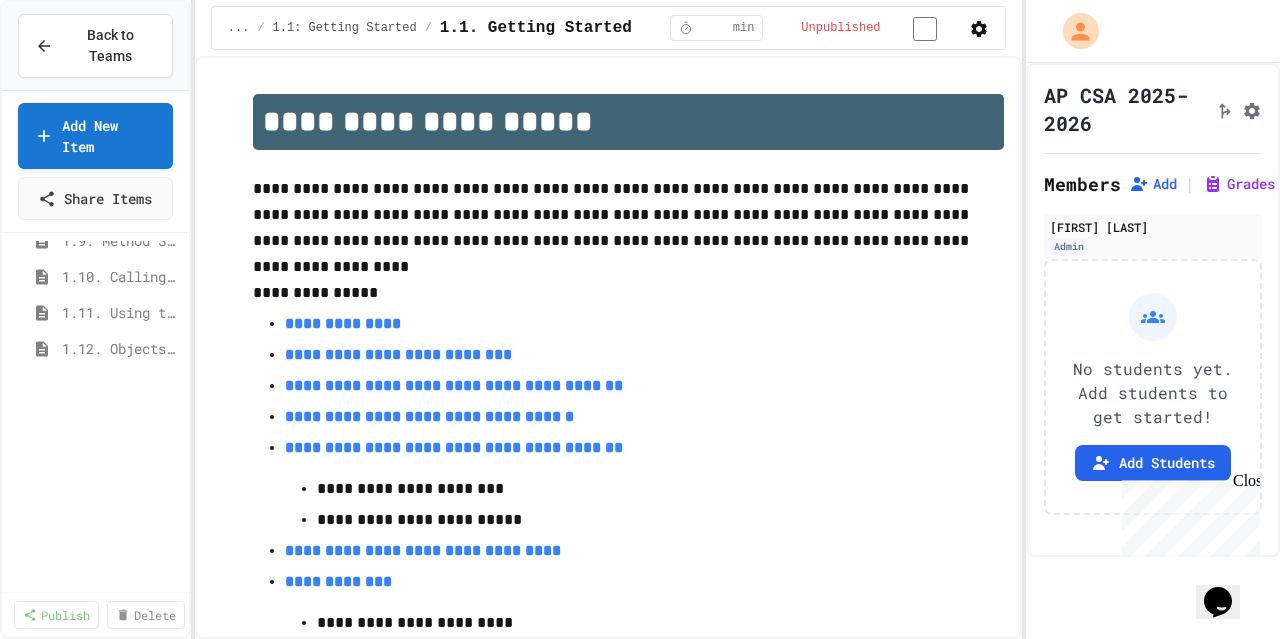 scroll, scrollTop: 0, scrollLeft: 0, axis: both 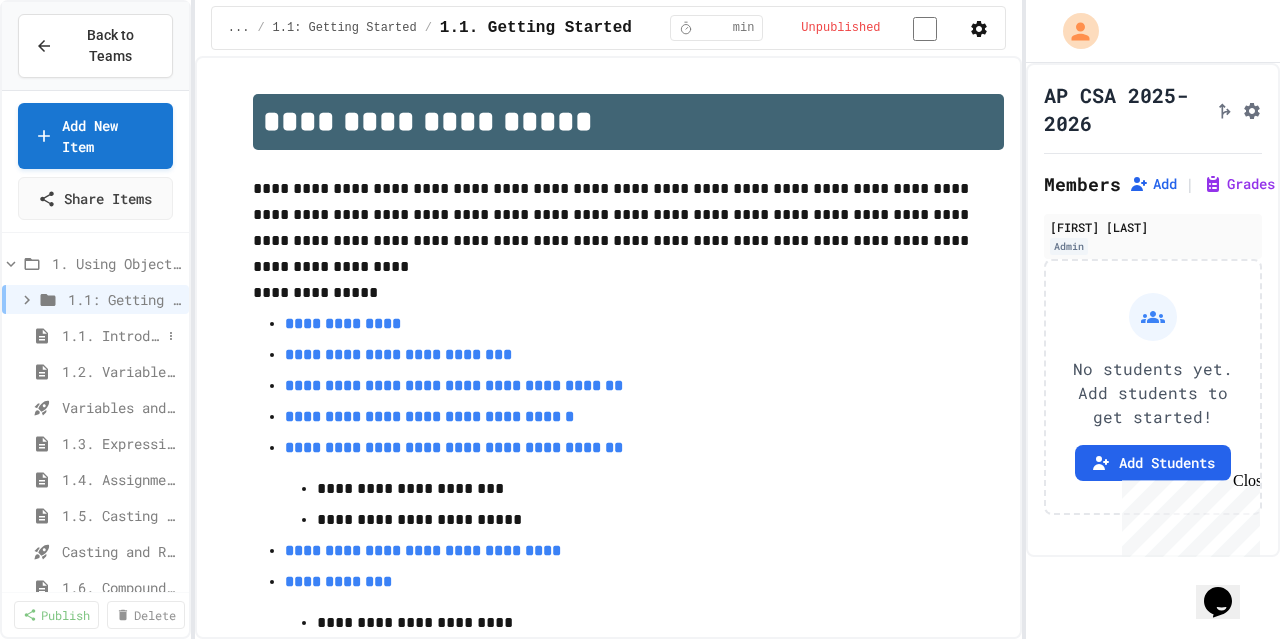 click on "1.1. Introduction to Algorithms, Programming, and Compilers" at bounding box center [111, 335] 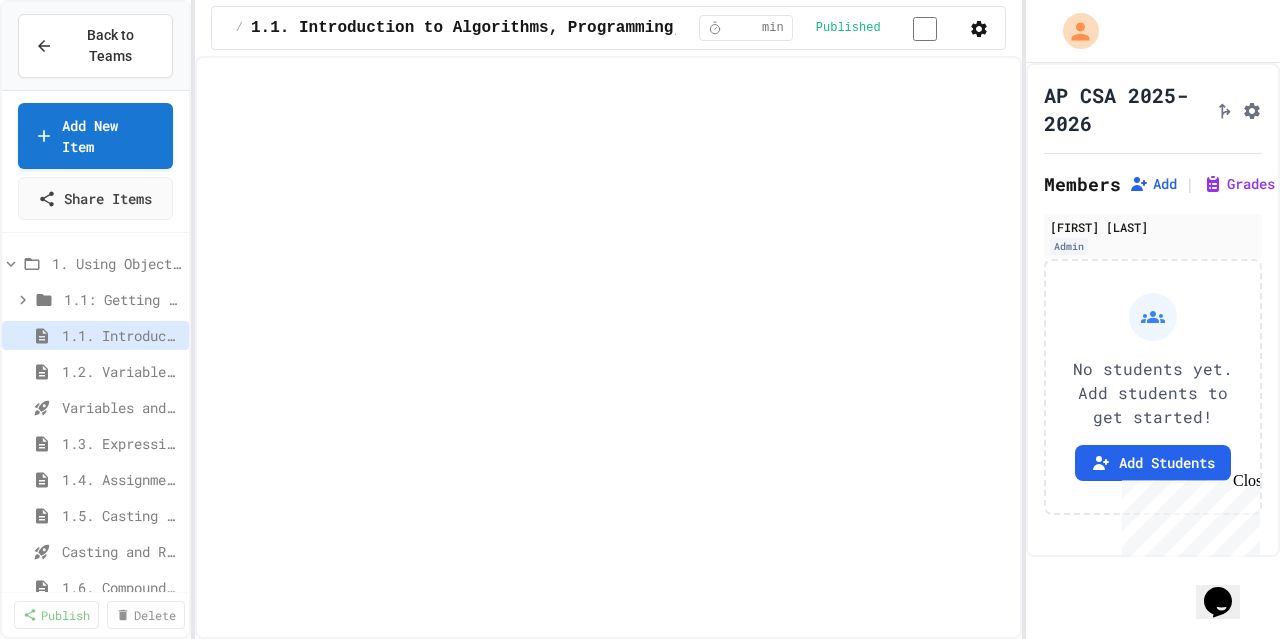 select on "***" 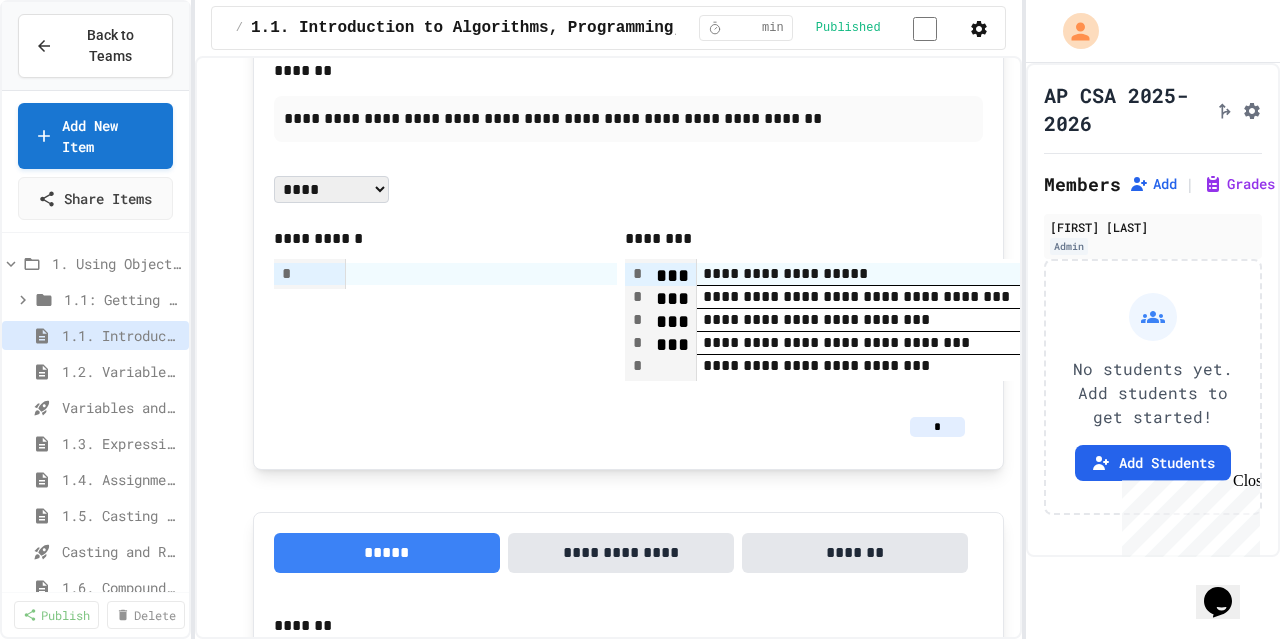 scroll, scrollTop: 1623, scrollLeft: 0, axis: vertical 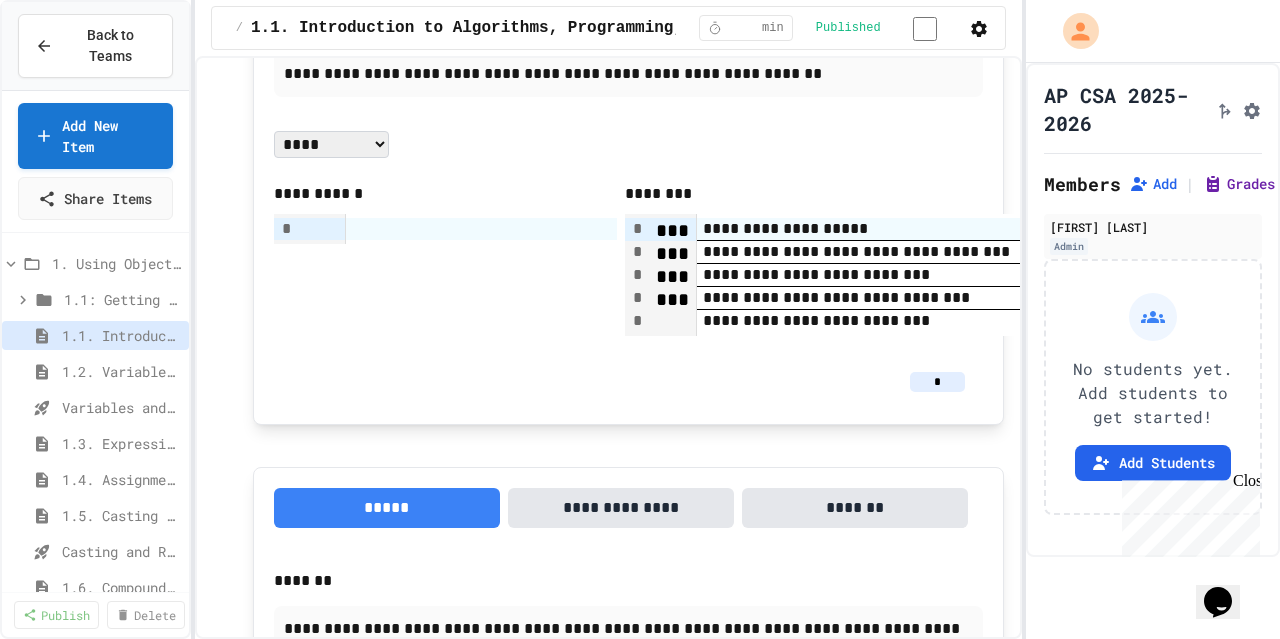 click on "Grades" at bounding box center [1239, 184] 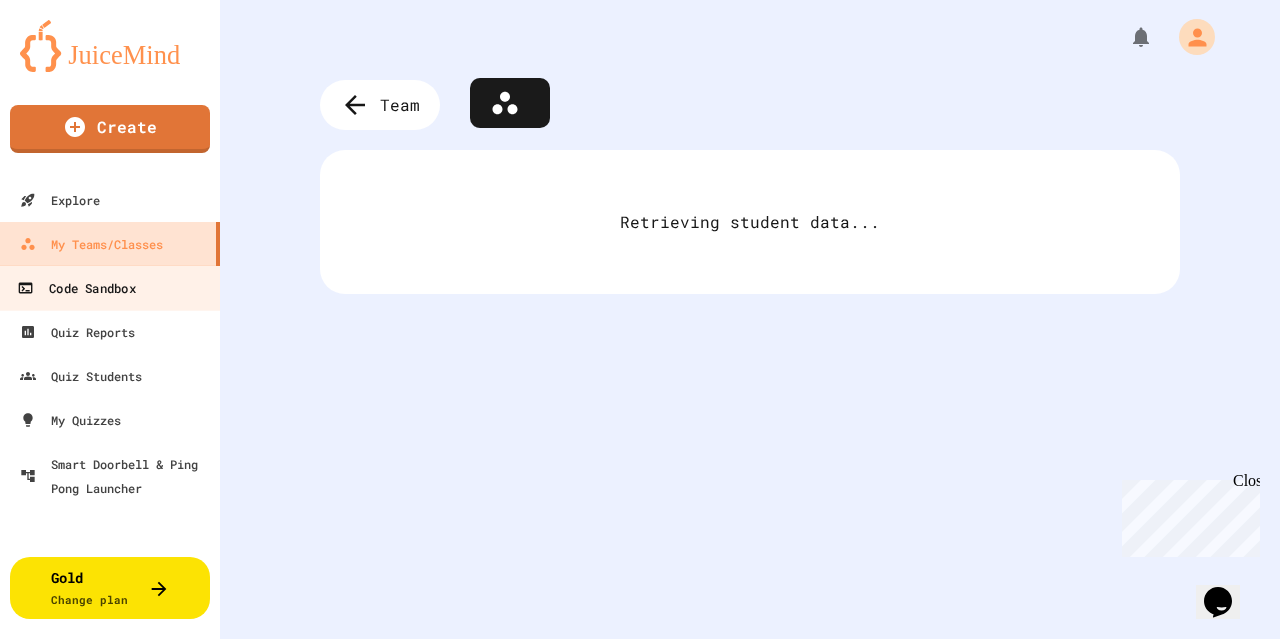 click on "Code Sandbox" at bounding box center (76, 288) 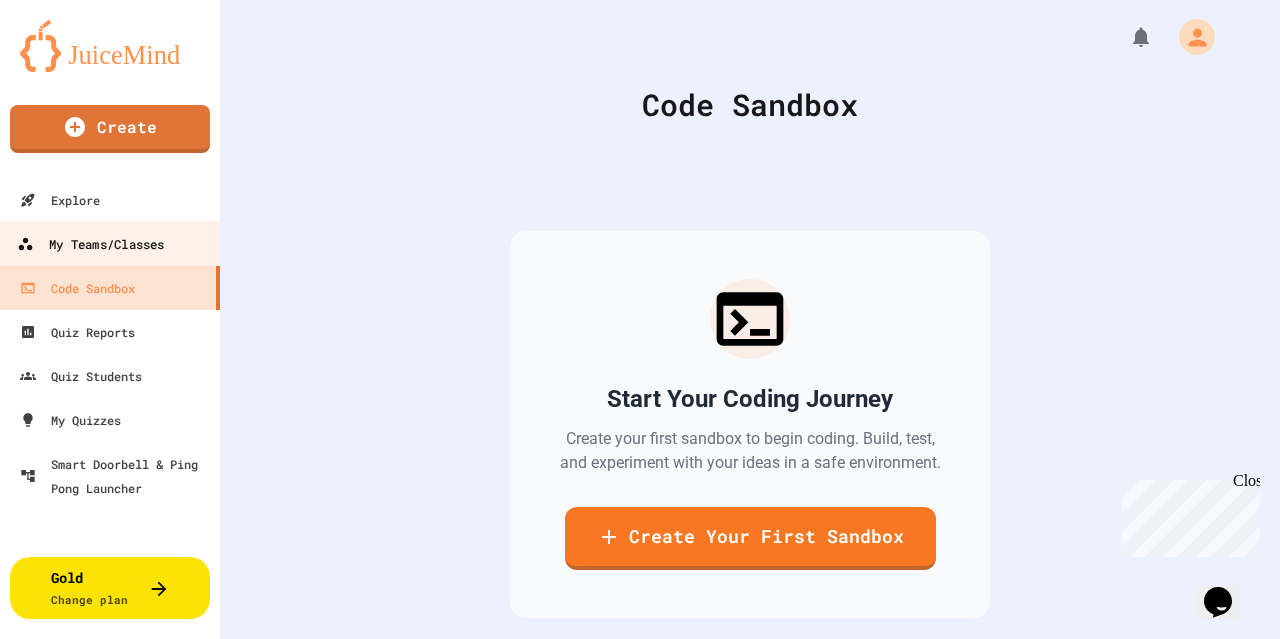 click on "My Teams/Classes" at bounding box center (90, 244) 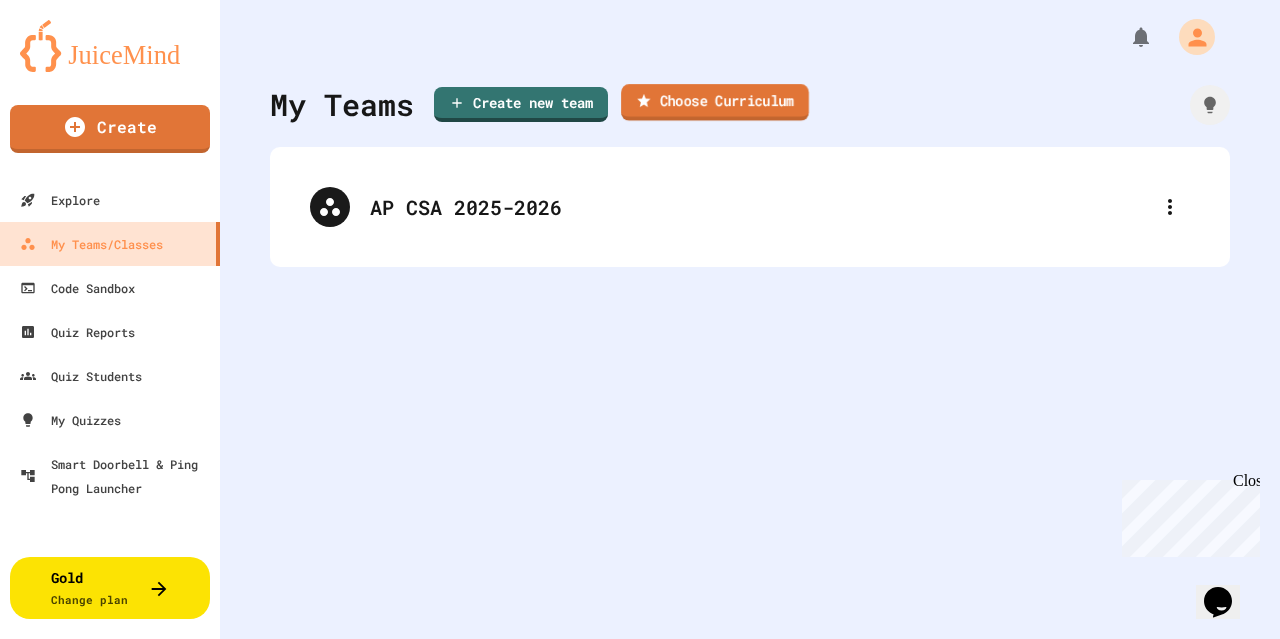 click on "Choose Curriculum" at bounding box center [715, 102] 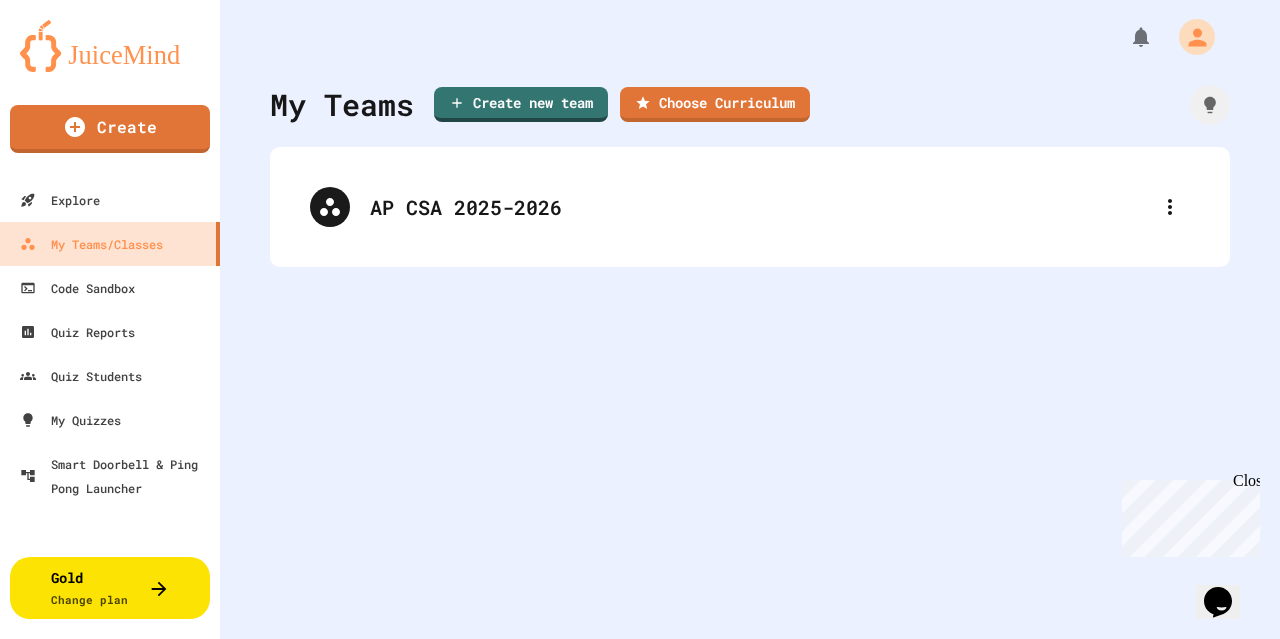 click 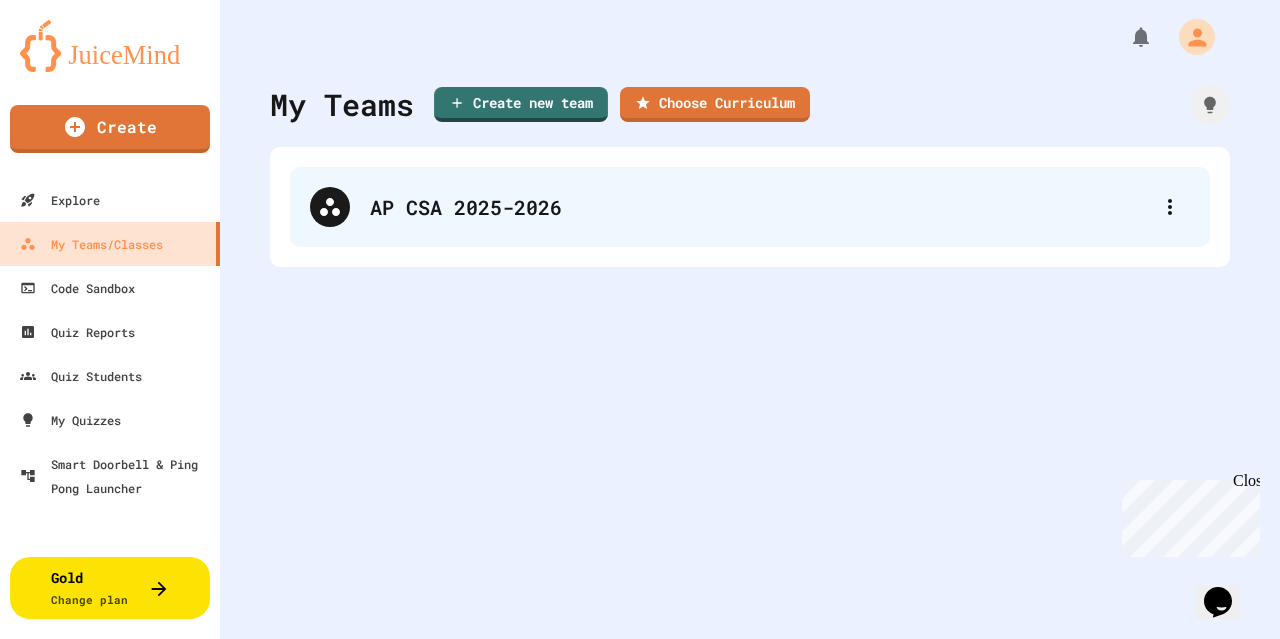 click on "AP CSA 2025-2026" at bounding box center [750, 207] 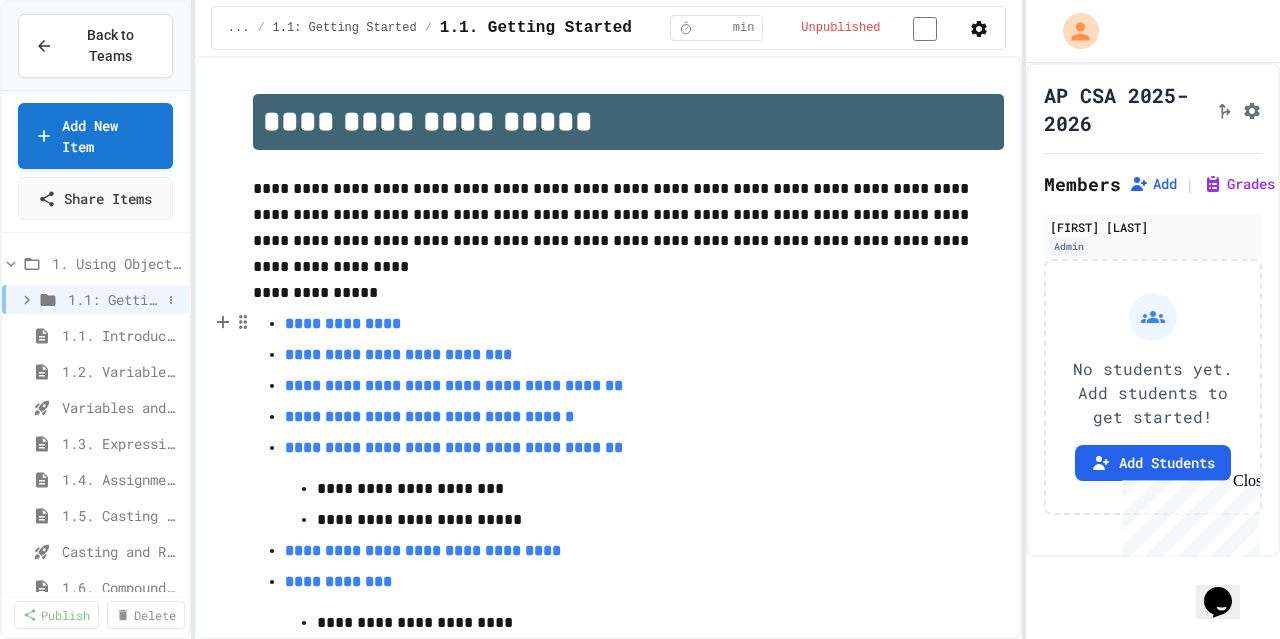 click on "1.1: Getting Started" at bounding box center [114, 299] 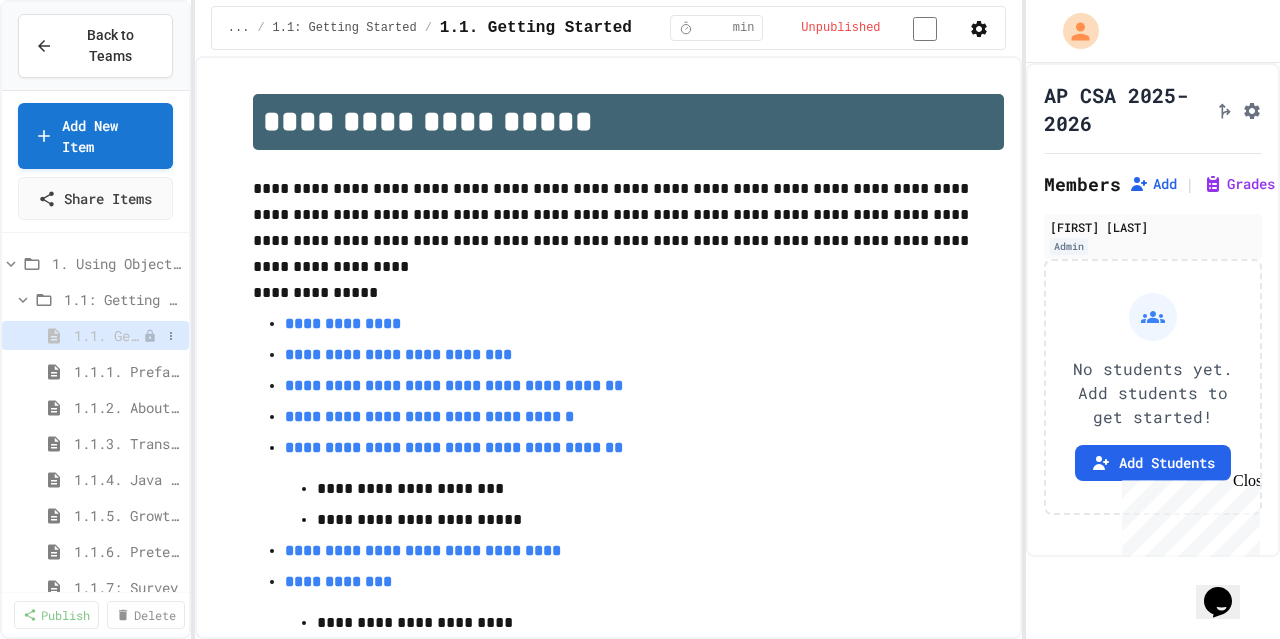 click on "1.1. Getting Started" at bounding box center (108, 335) 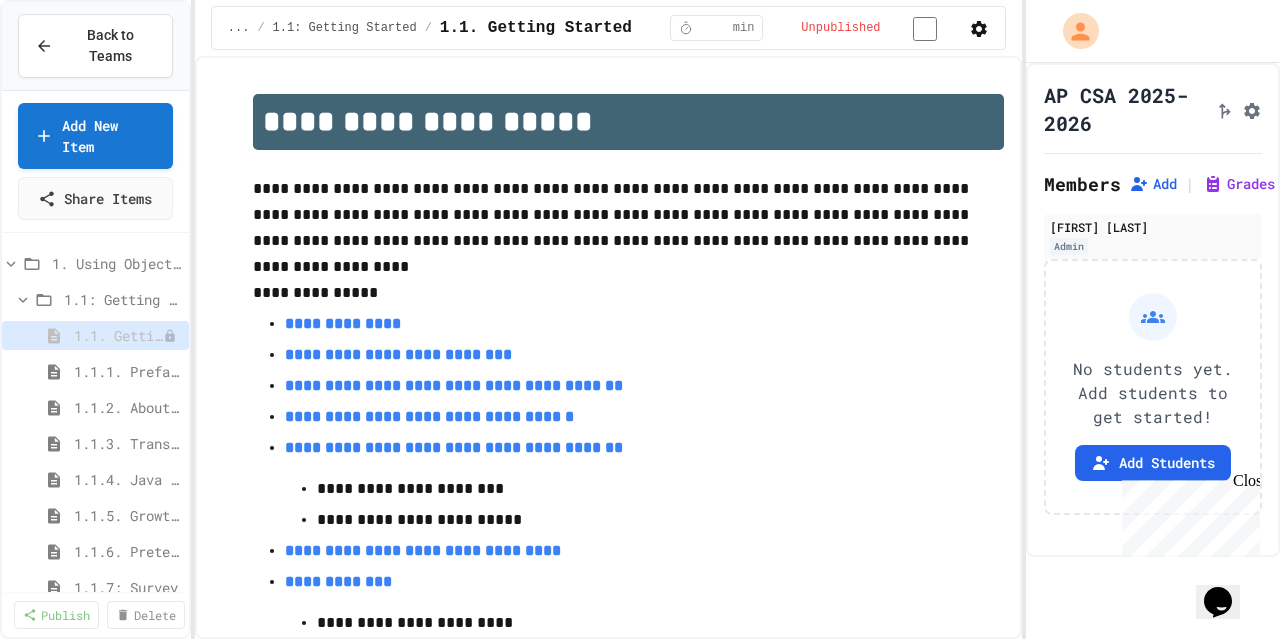 click on "Members Add | Grades" at bounding box center [1153, 184] 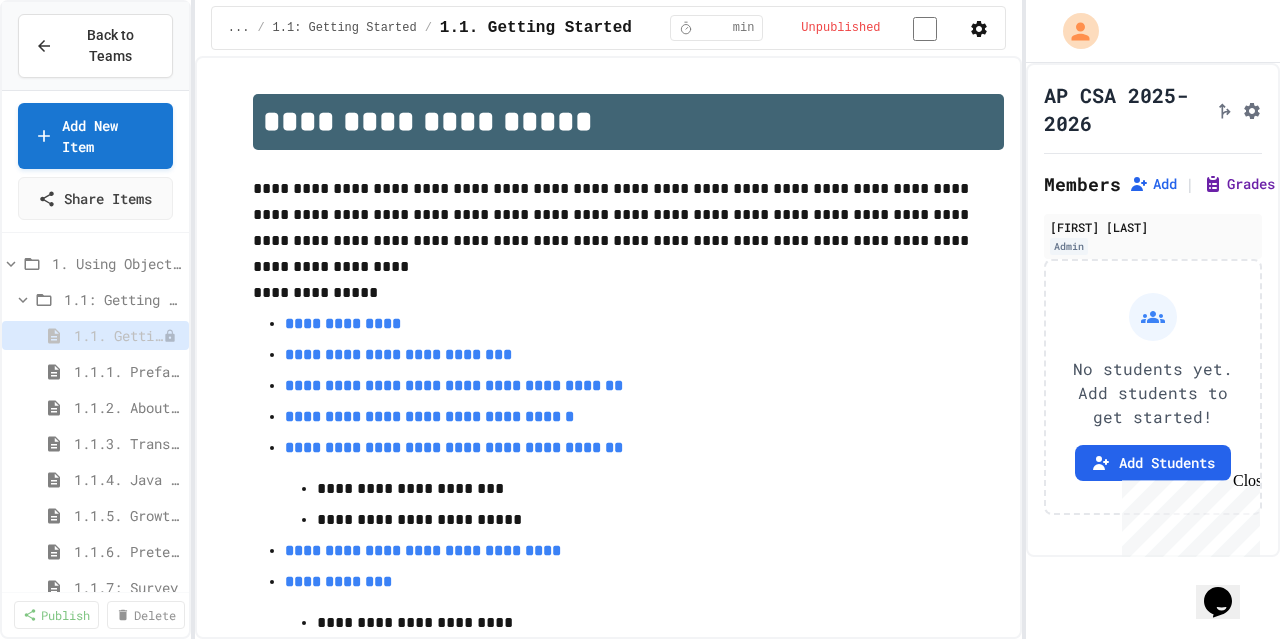click on "Grades" at bounding box center (1239, 184) 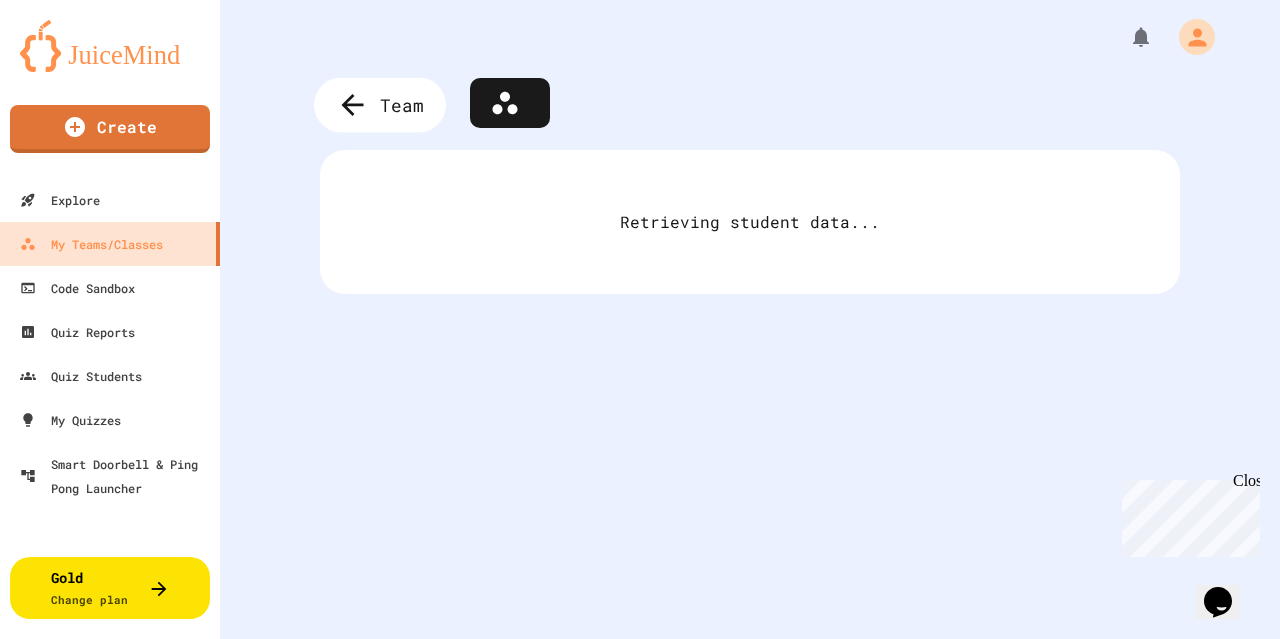 click on "Team" at bounding box center (380, 105) 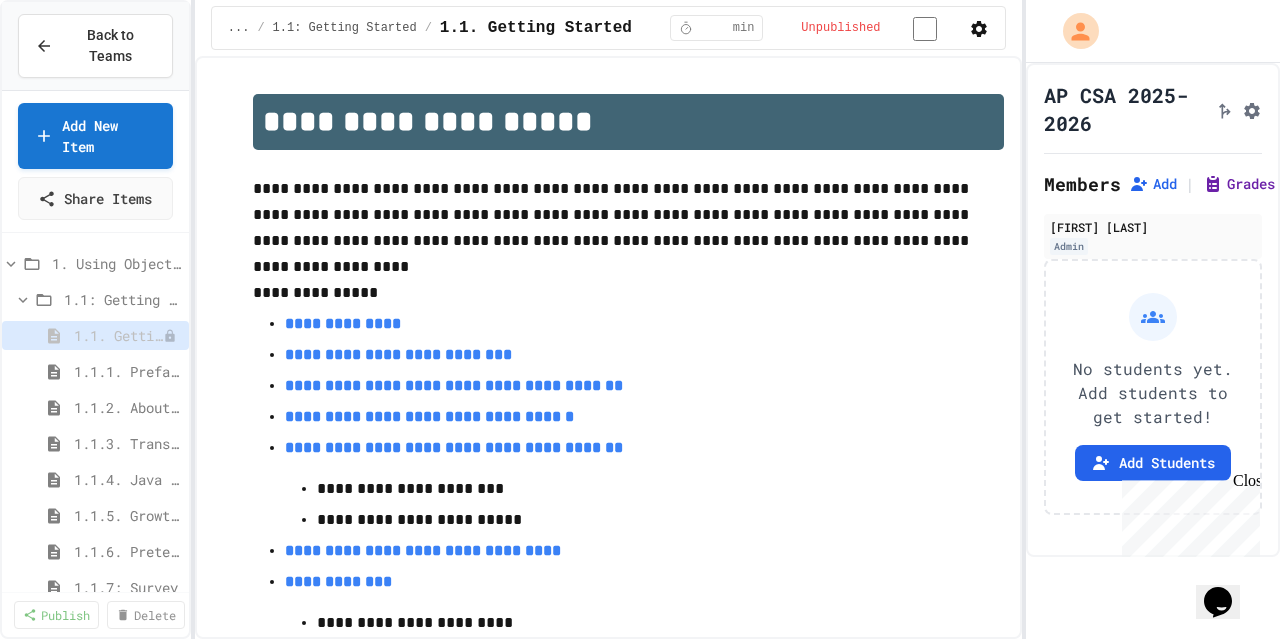 click on "Grades" at bounding box center [1239, 184] 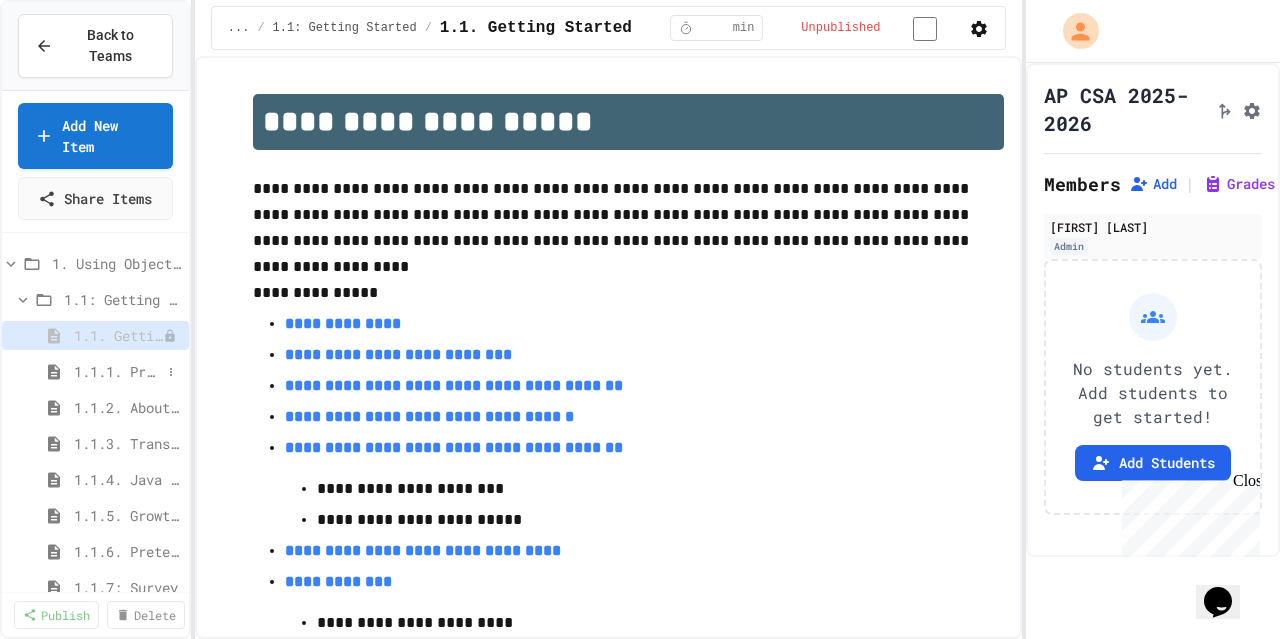 click on "1.1.1. Preface" at bounding box center [117, 371] 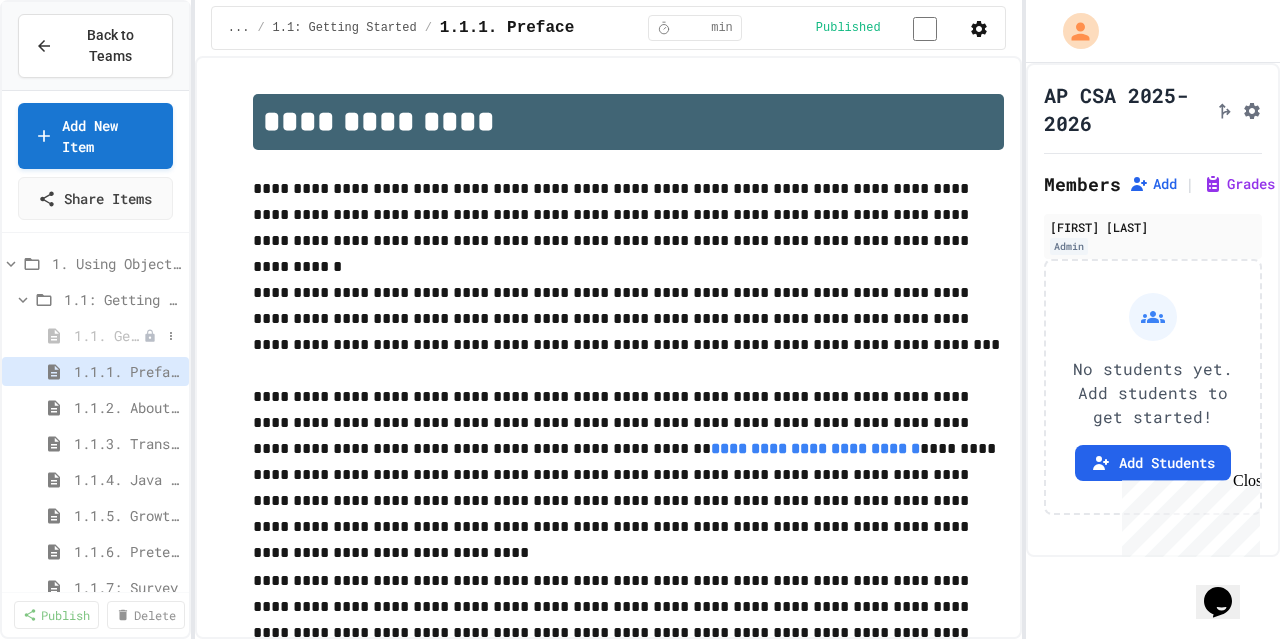 click on "1.1. Getting Started" at bounding box center (108, 335) 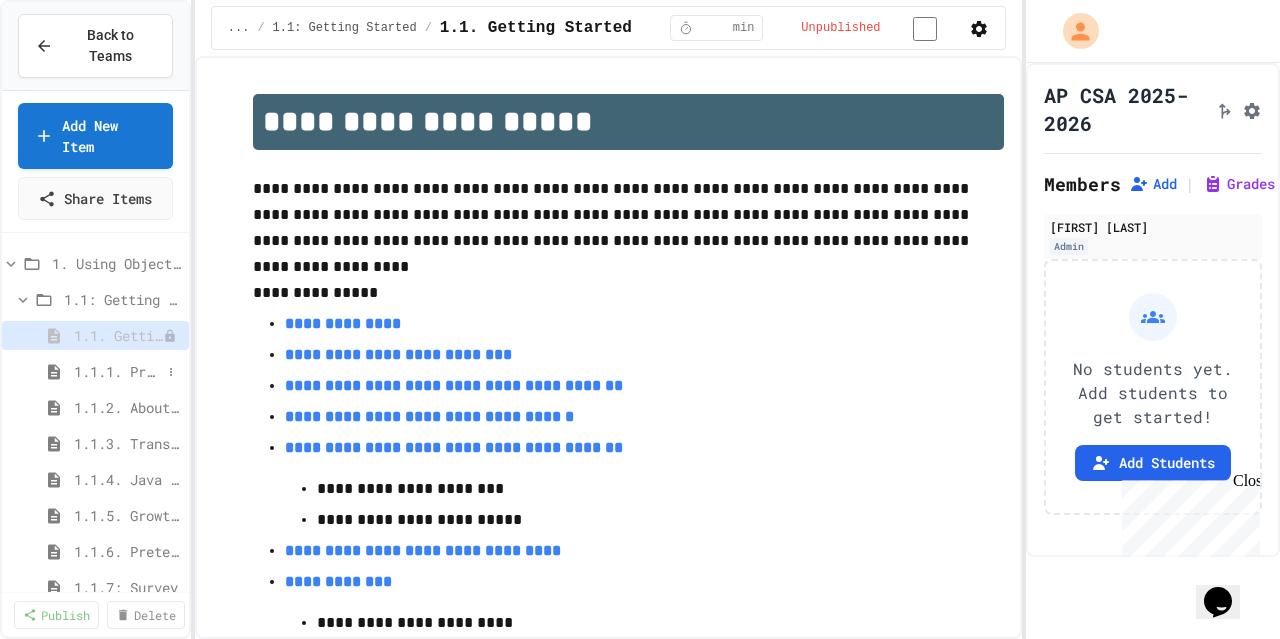 click on "1.1.1. Preface" at bounding box center (117, 371) 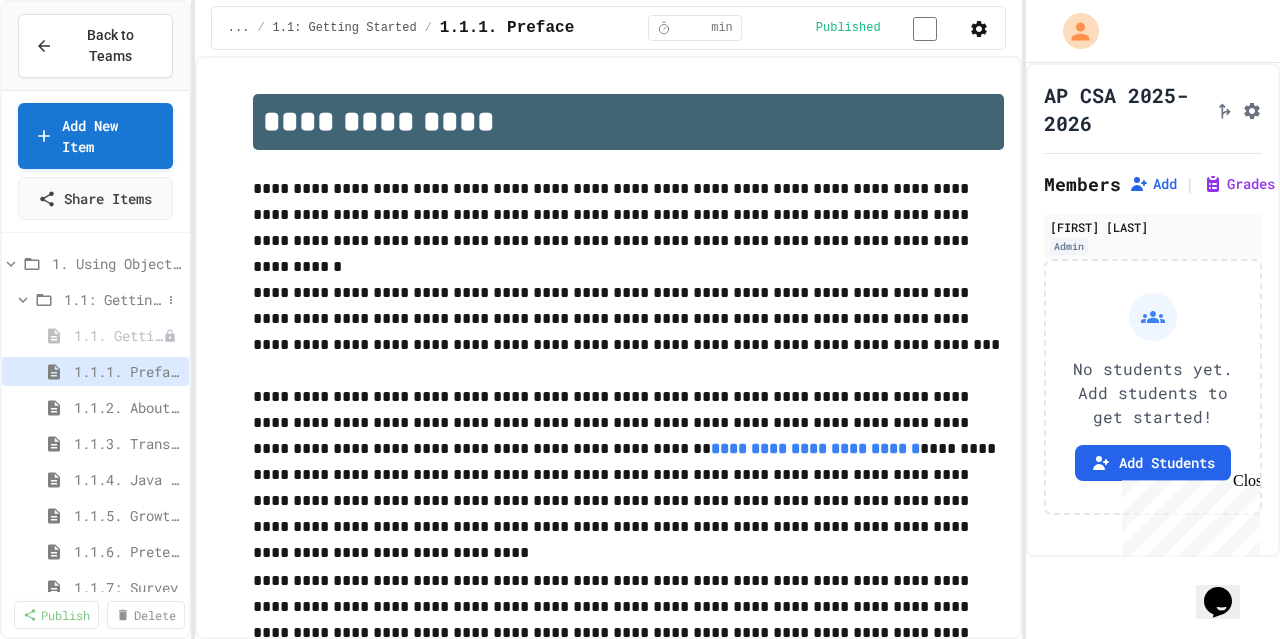 click on "1.1: Getting Started" at bounding box center (112, 299) 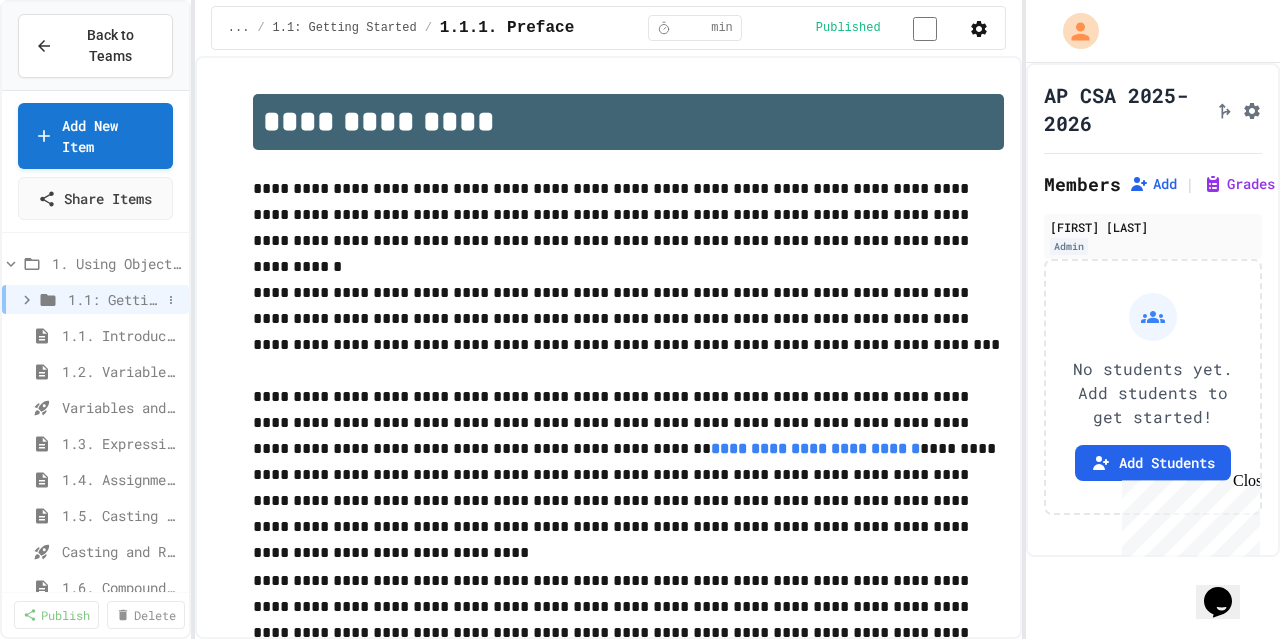 click 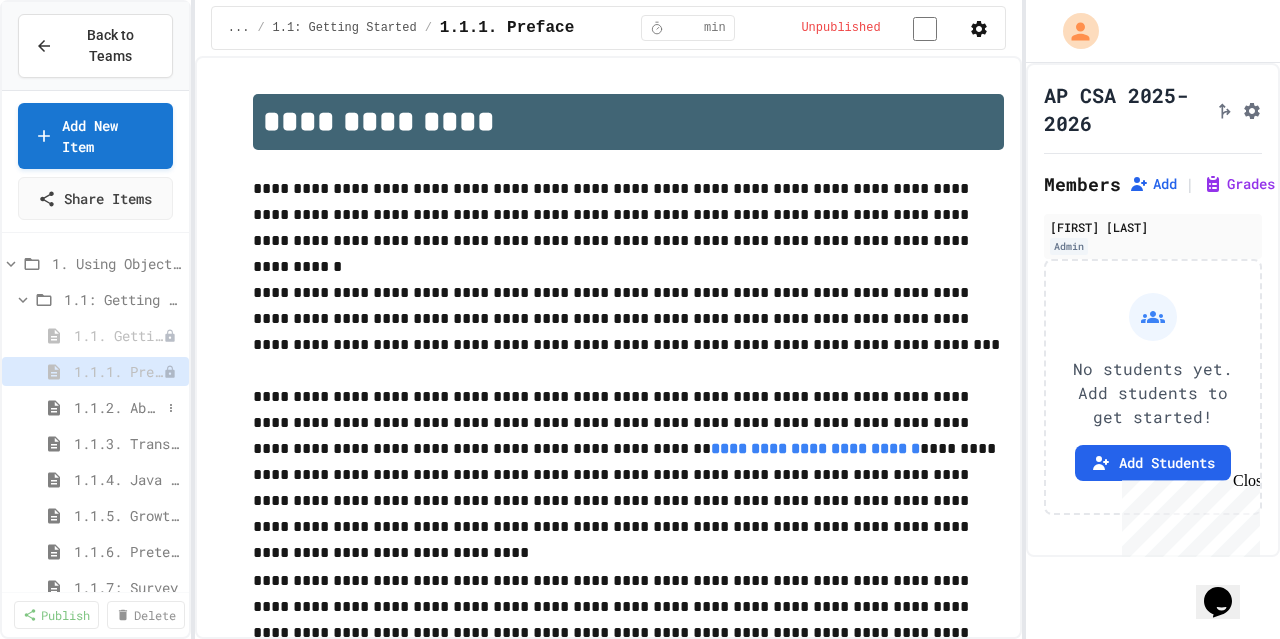 click on "1.1.2. About the AP CSA Exam" at bounding box center [117, 407] 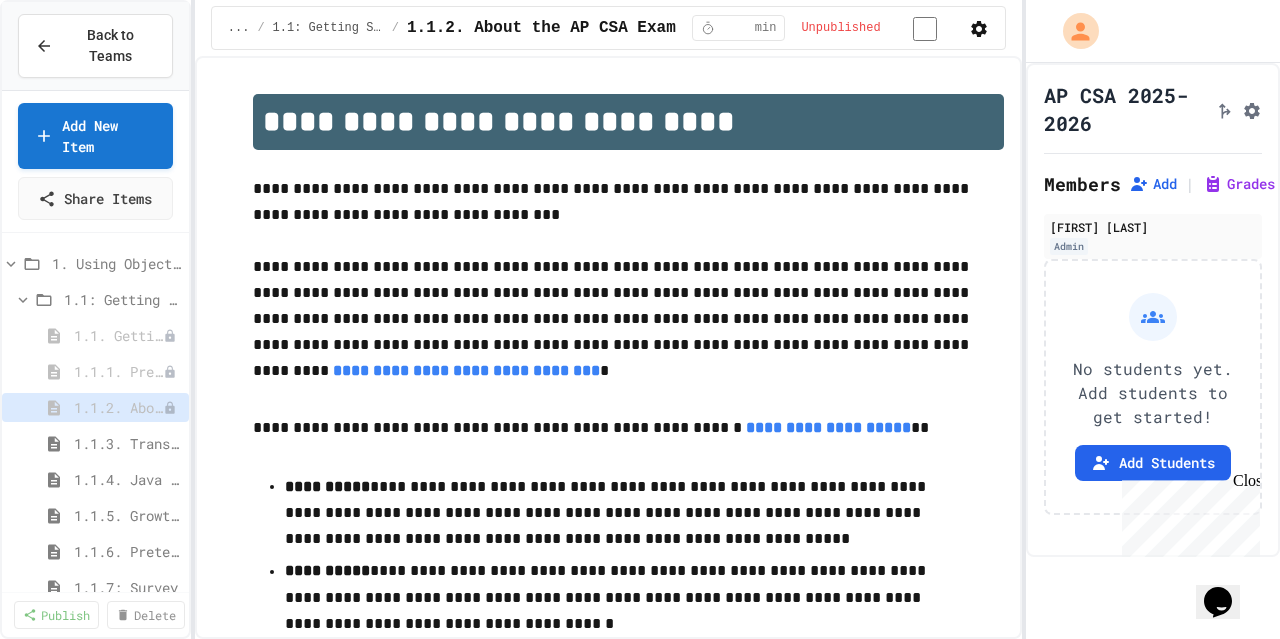 click 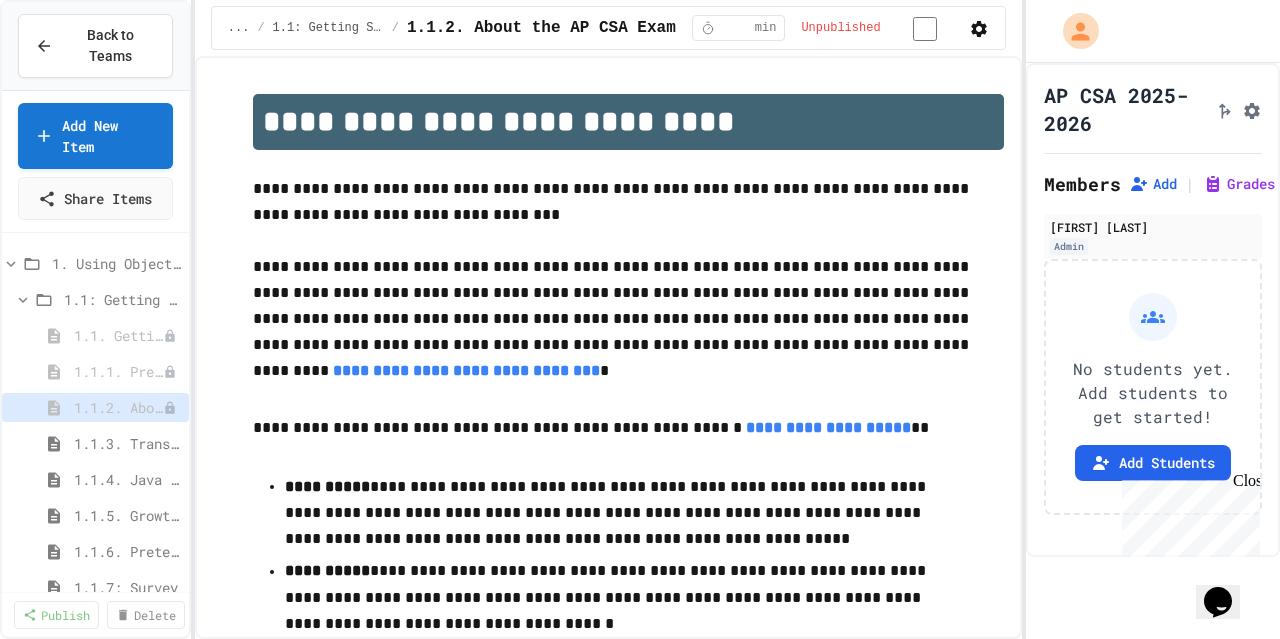 click at bounding box center (640, 641) 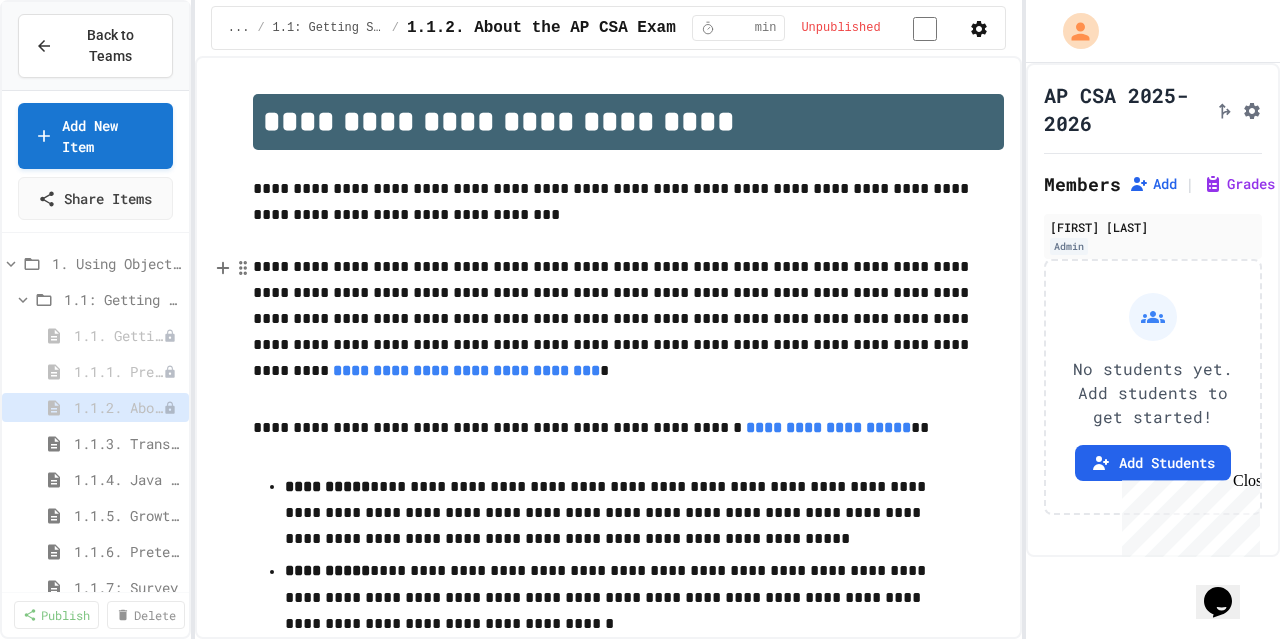 click on "**********" at bounding box center (628, 321) 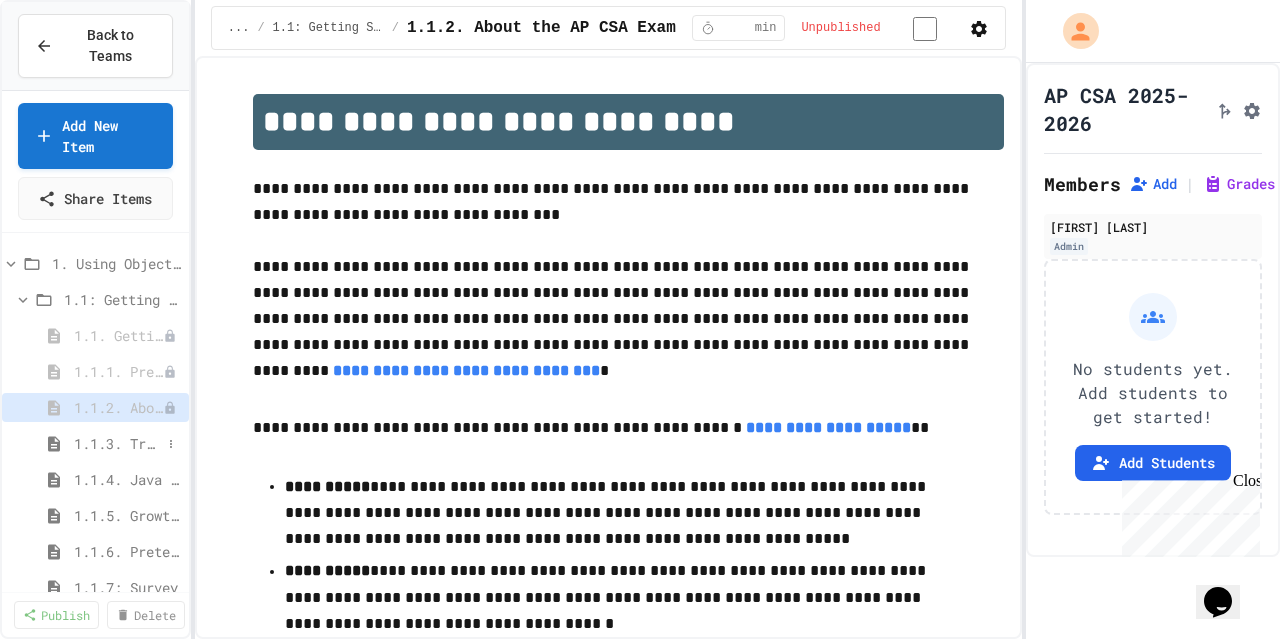 click on "1.1.3. Transitioning from AP CSP to AP CSA" at bounding box center (117, 443) 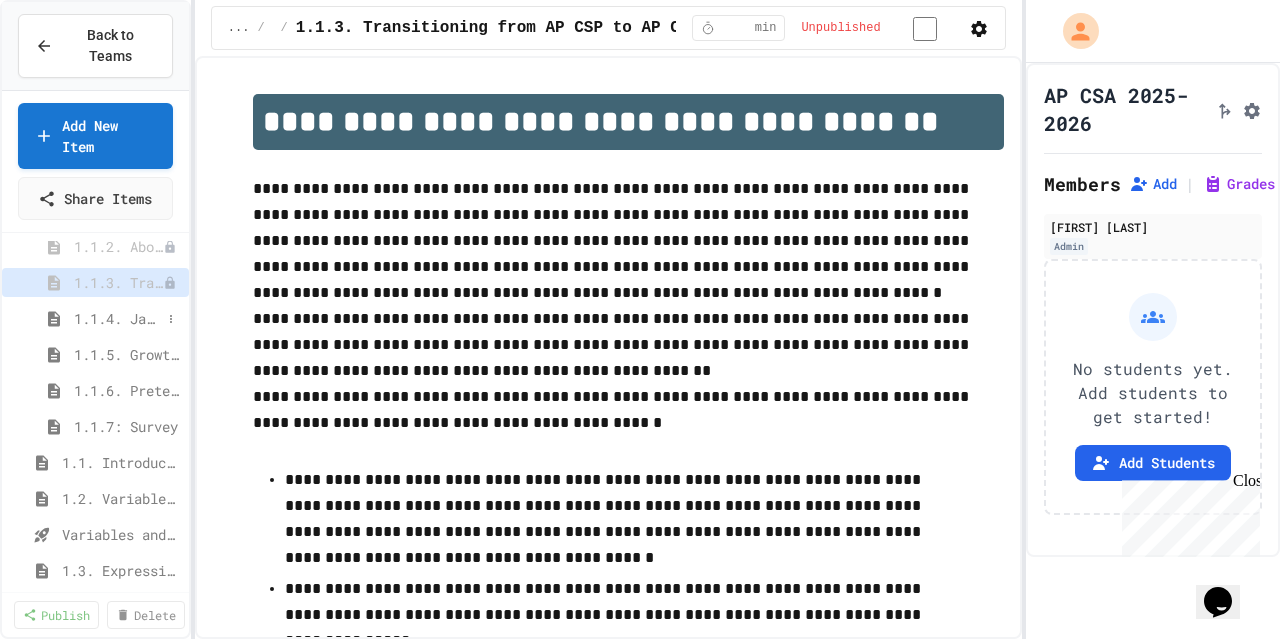 scroll, scrollTop: 162, scrollLeft: 0, axis: vertical 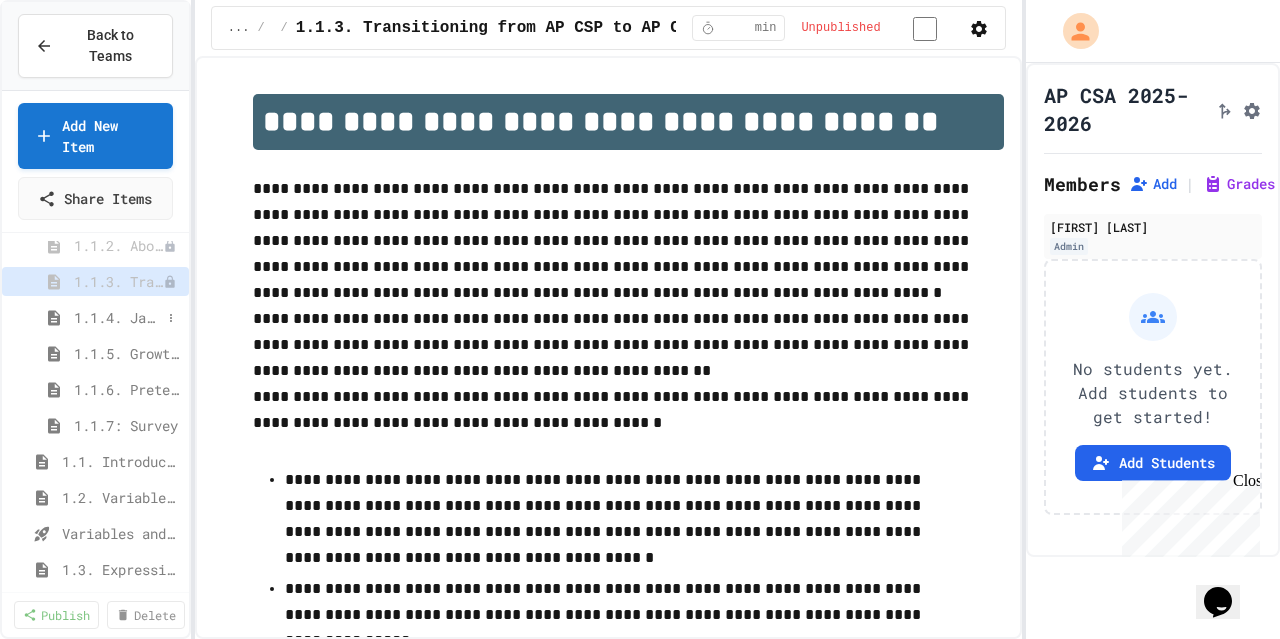 click on "1.1.4. Java Development Environments" at bounding box center [117, 317] 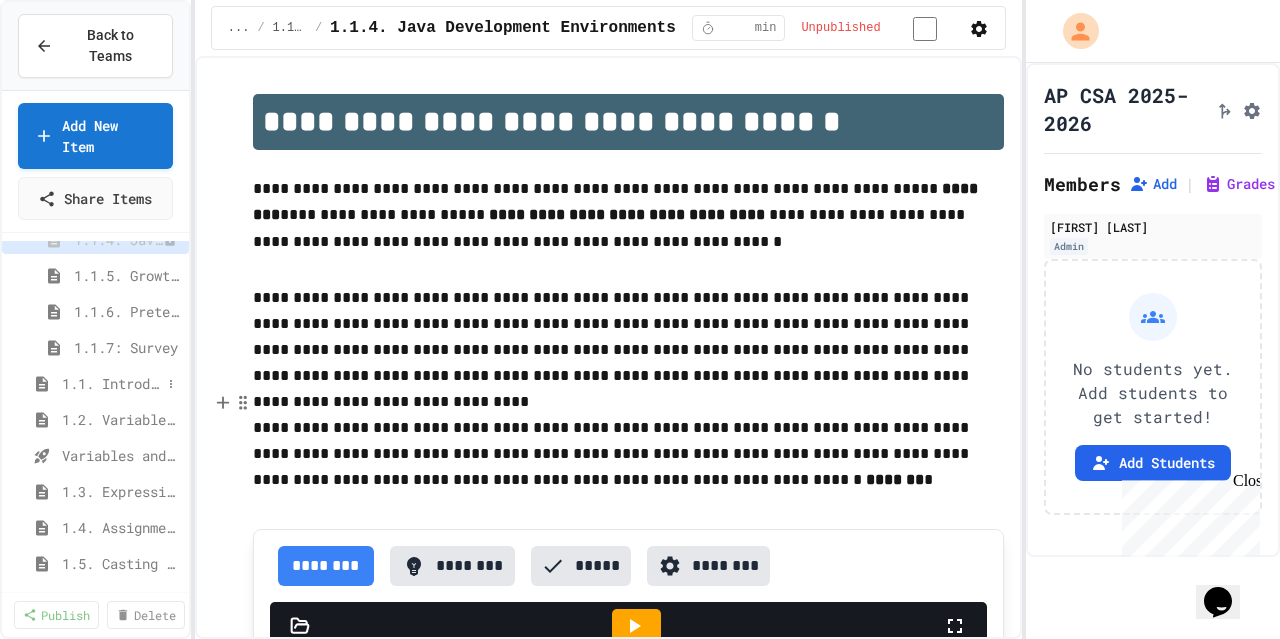 scroll, scrollTop: 241, scrollLeft: 0, axis: vertical 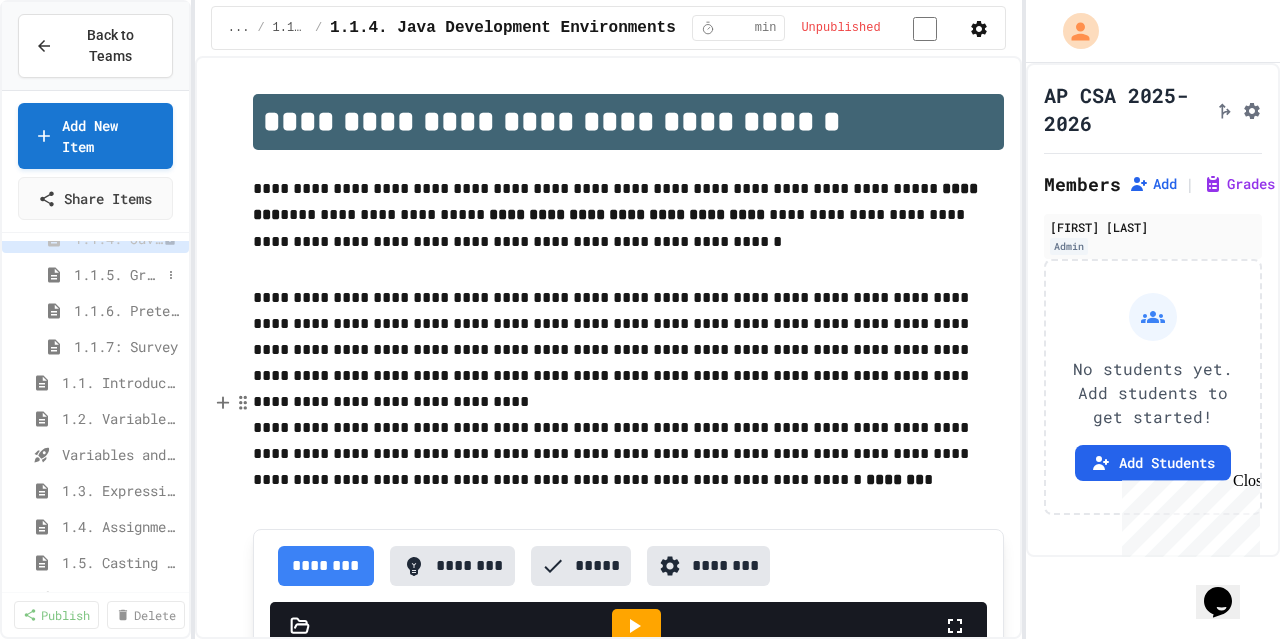 click on "1.1.5. Growth Mindset and Pair Programming" at bounding box center (117, 274) 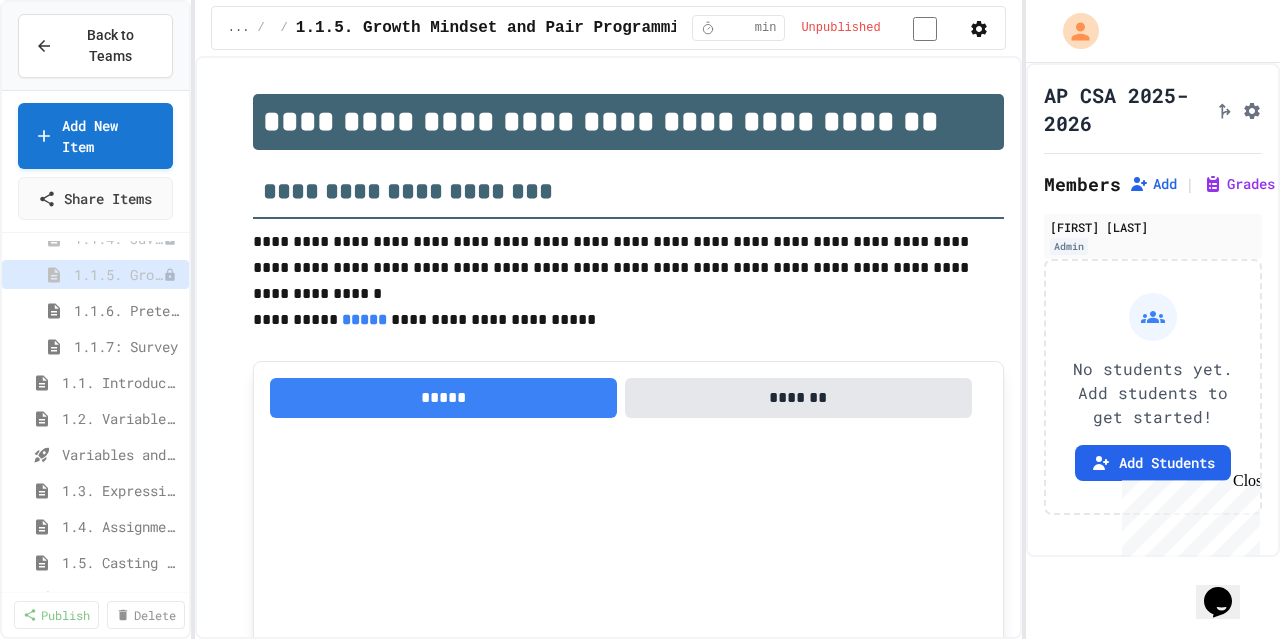 click on "1.1.6. Pretest for the AP CSA Exam" at bounding box center (95, 314) 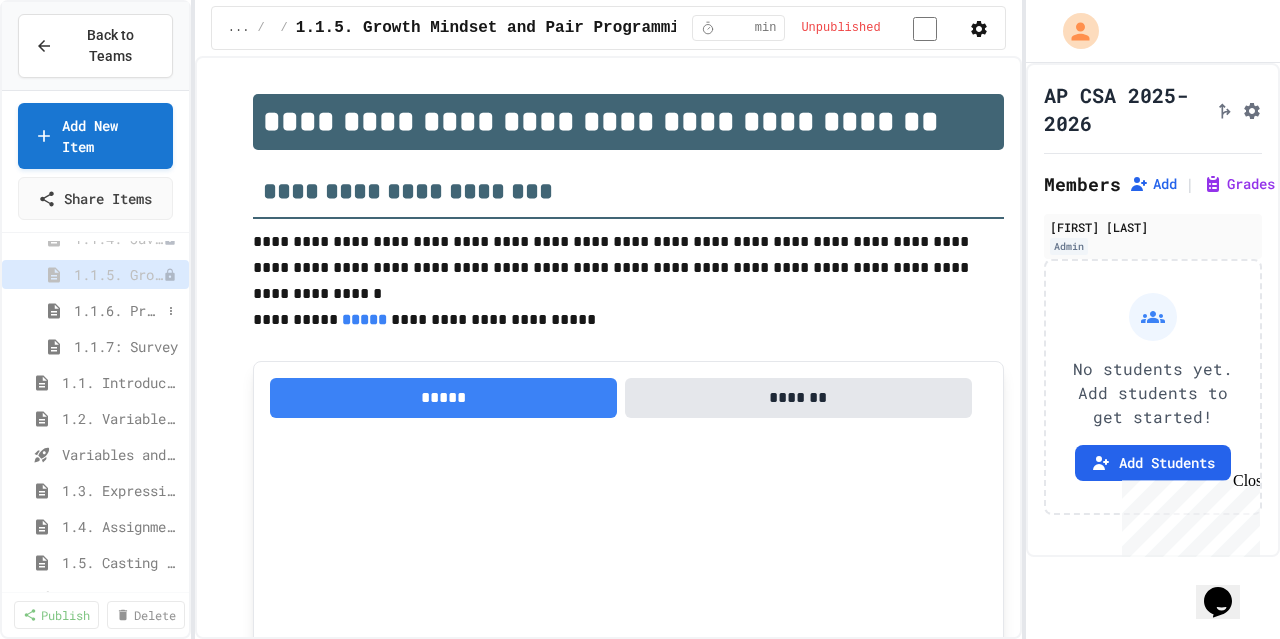 click on "1.1.6. Pretest for the AP CSA Exam" at bounding box center (117, 310) 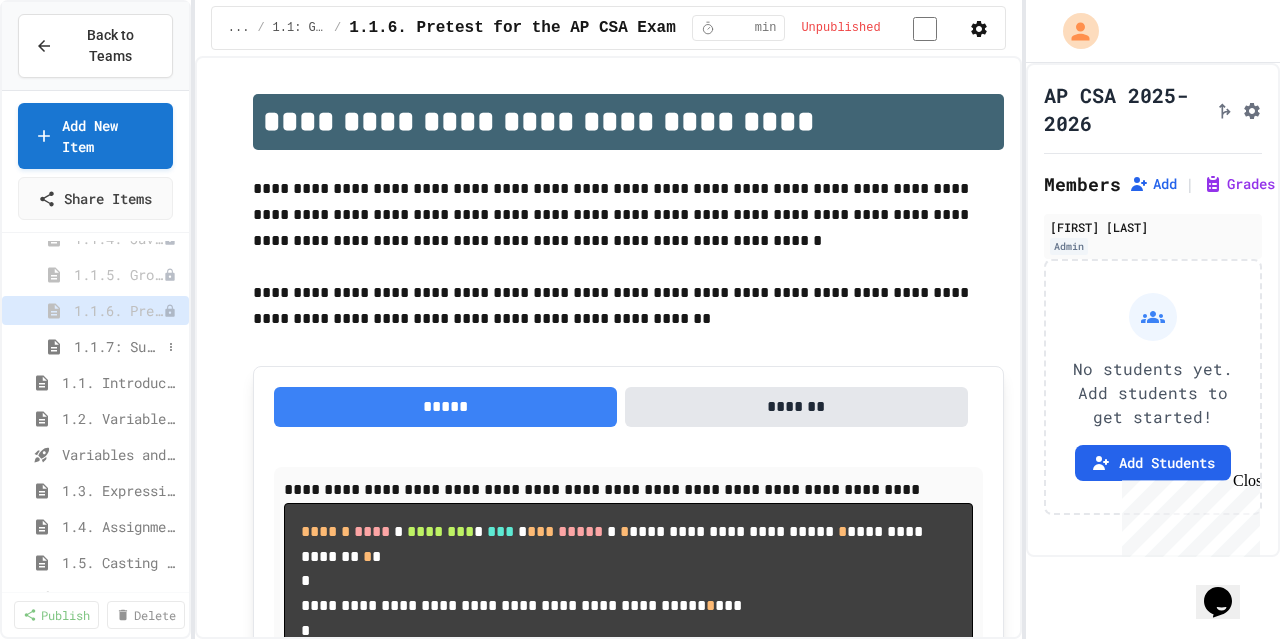 click on "1.1.7: Survey" at bounding box center [117, 346] 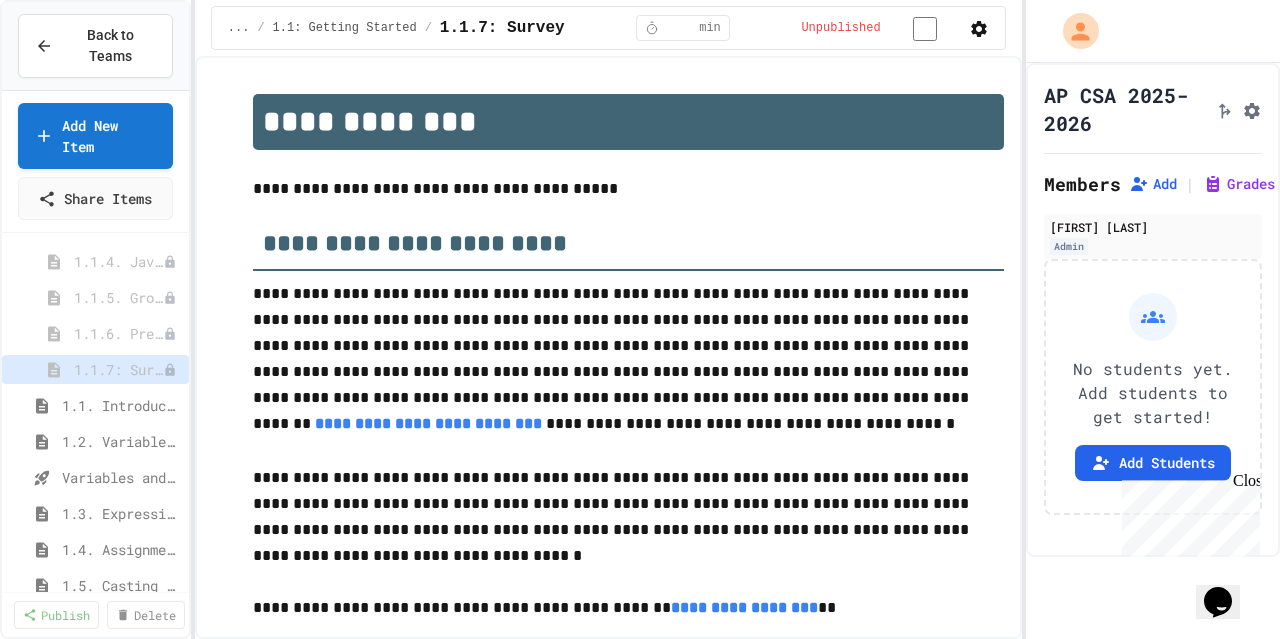 scroll, scrollTop: 216, scrollLeft: 0, axis: vertical 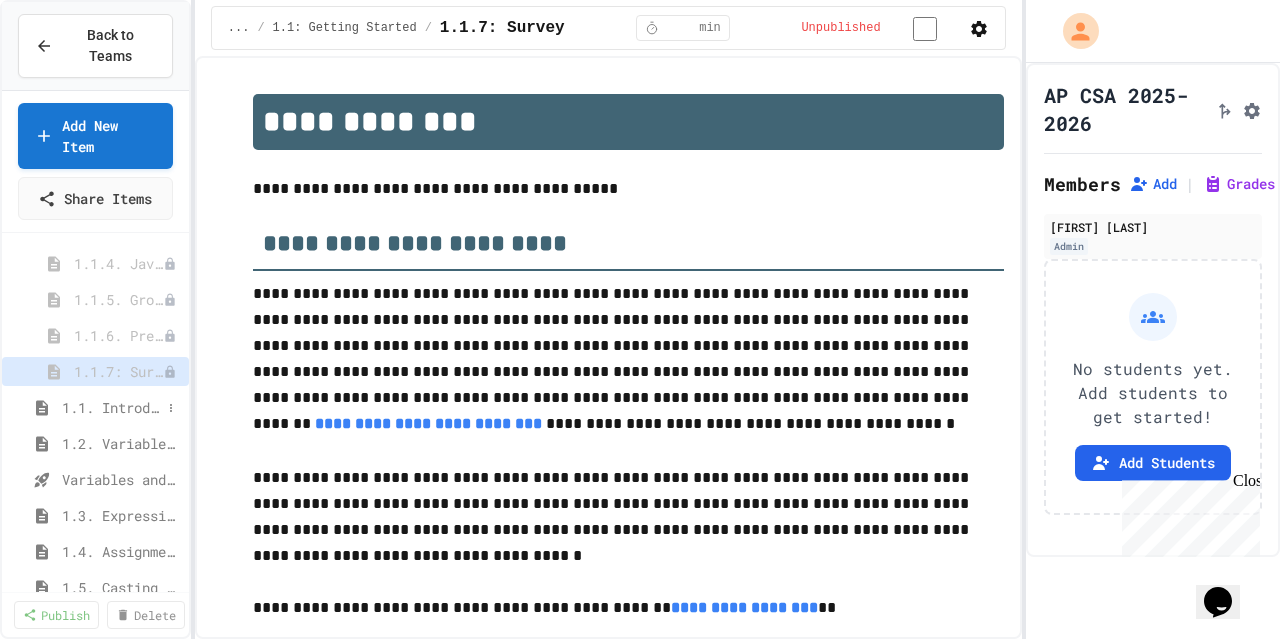 click on "1.1. Introduction to Algorithms, Programming, and Compilers" at bounding box center [111, 407] 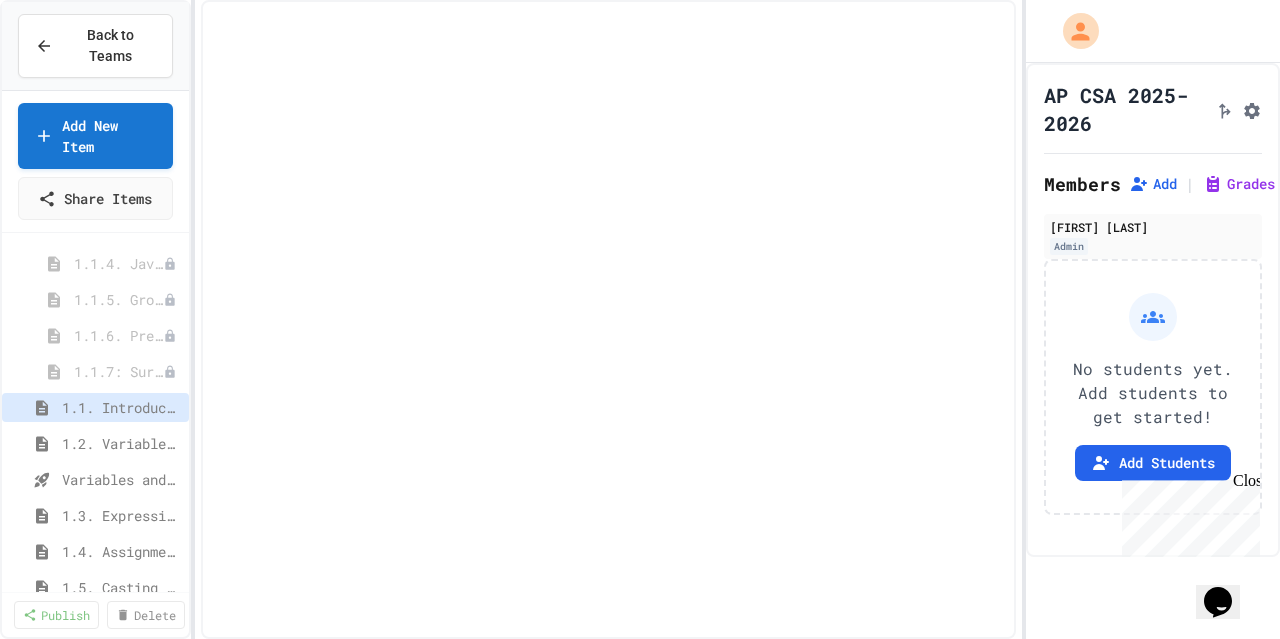 select on "***" 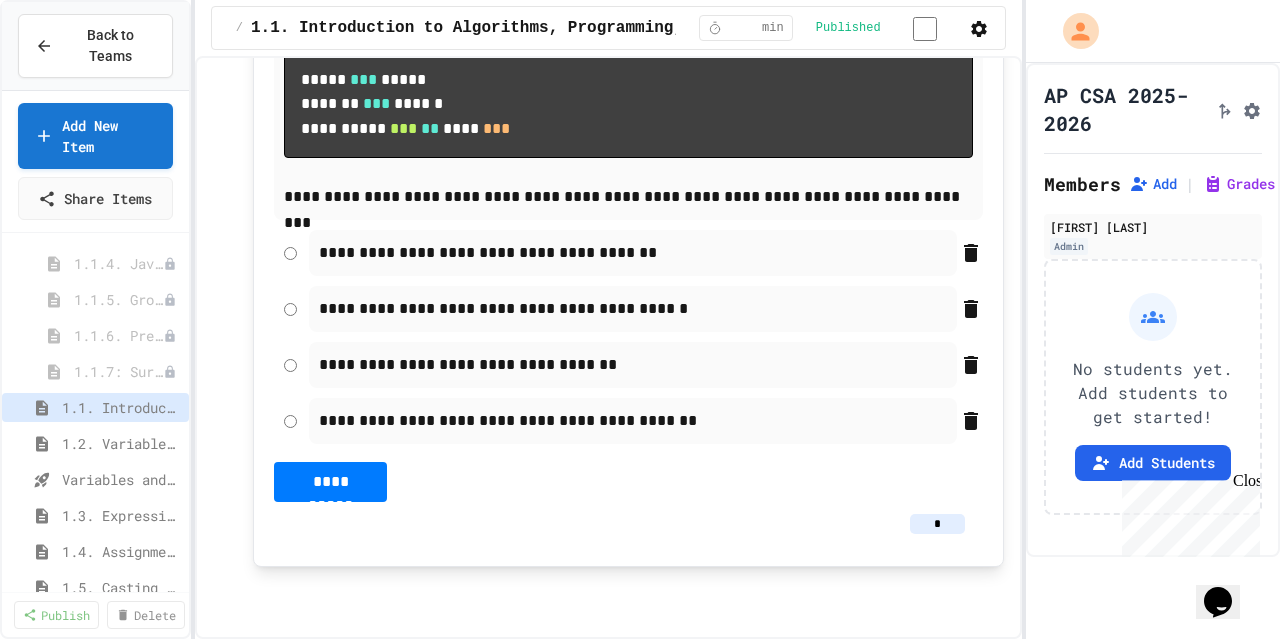 scroll, scrollTop: 19800, scrollLeft: 0, axis: vertical 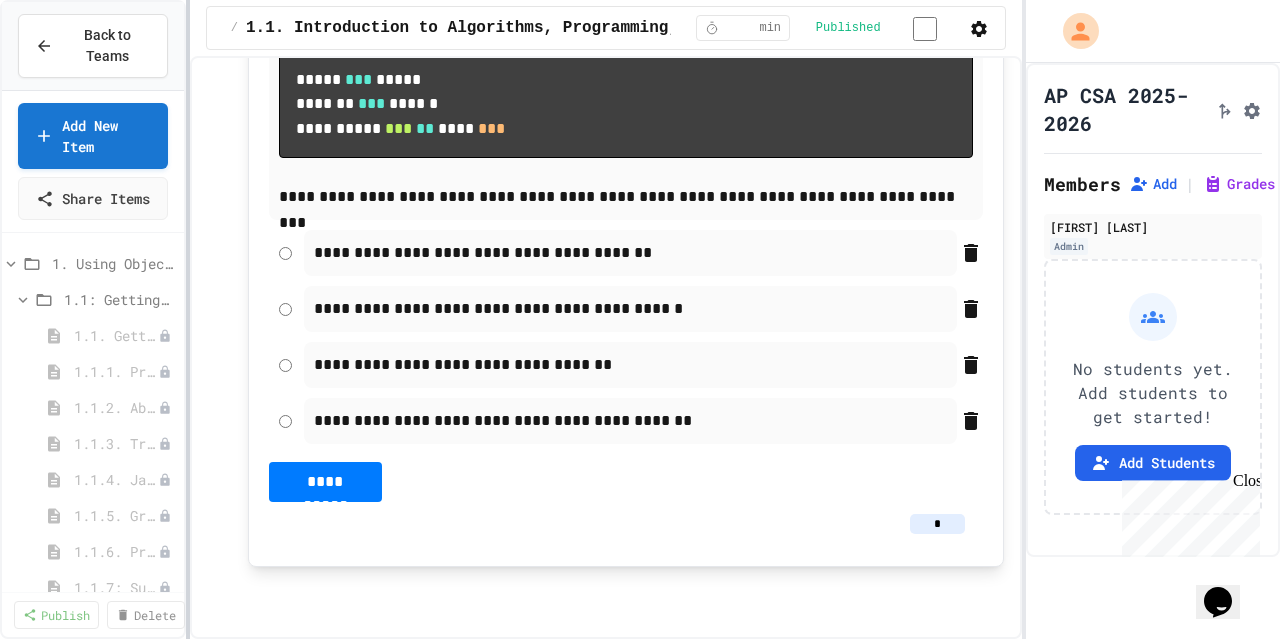 click at bounding box center [188, 319] 